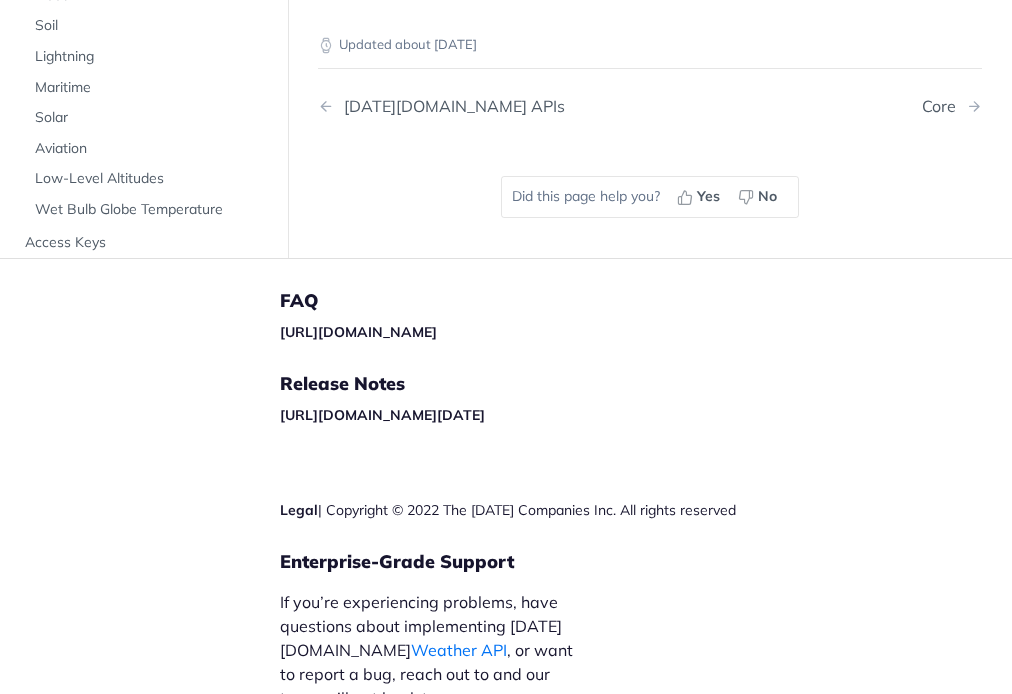 scroll, scrollTop: 3227, scrollLeft: 0, axis: vertical 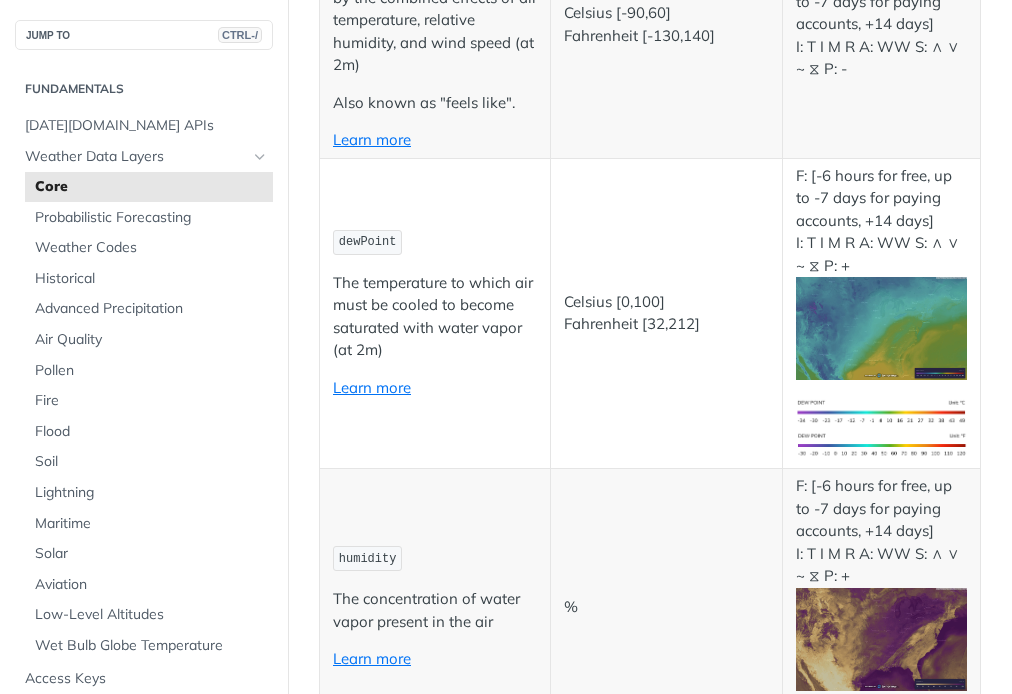 click on "%" at bounding box center [666, 607] 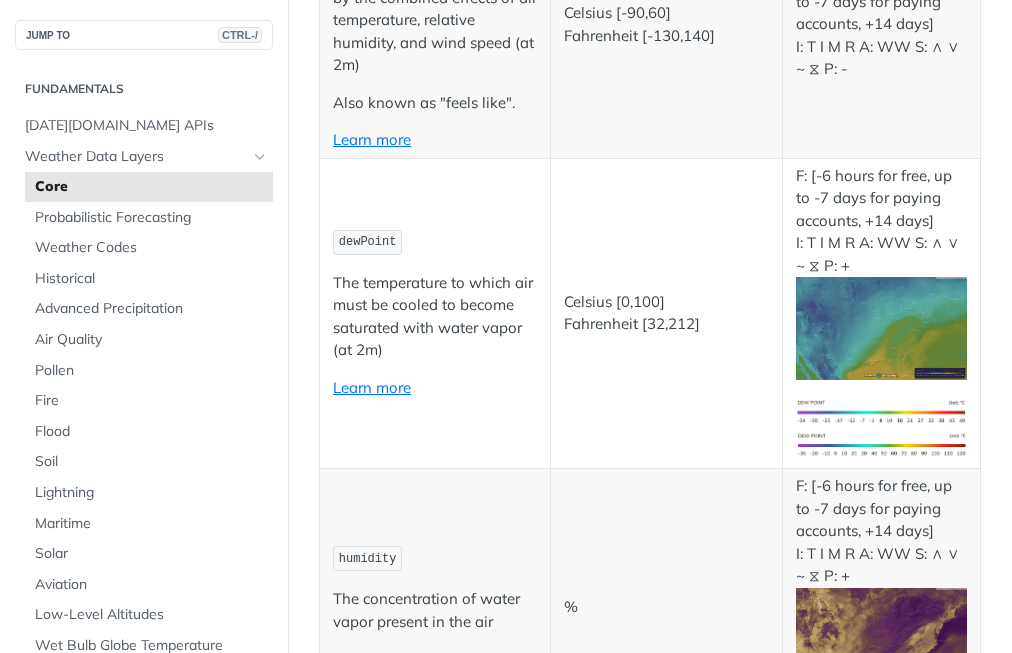 scroll, scrollTop: 1612, scrollLeft: 0, axis: vertical 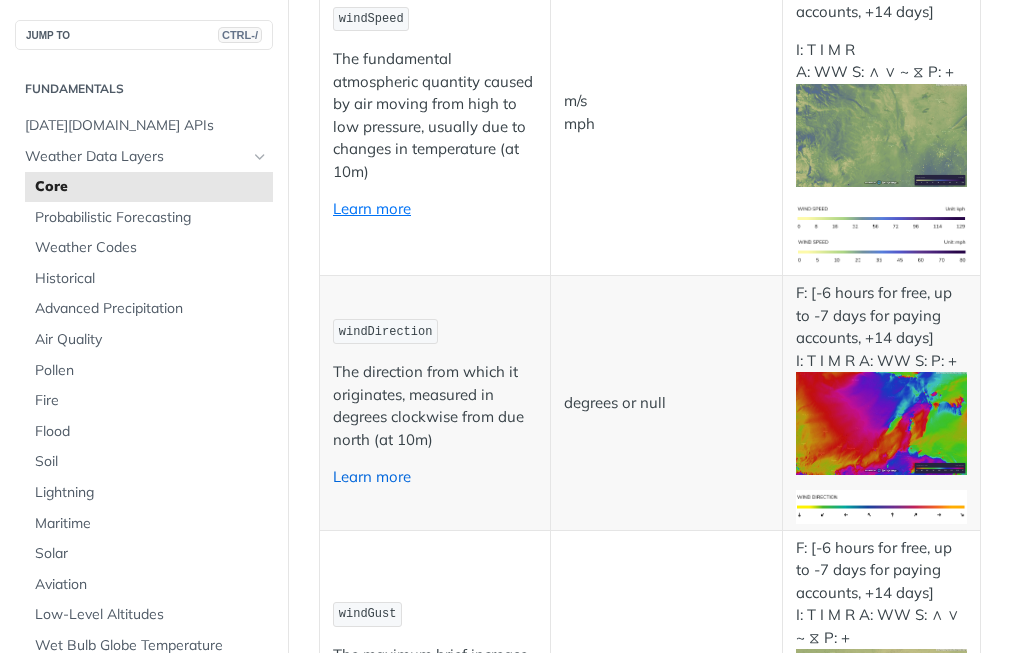 click on "Learn more" at bounding box center [372, 476] 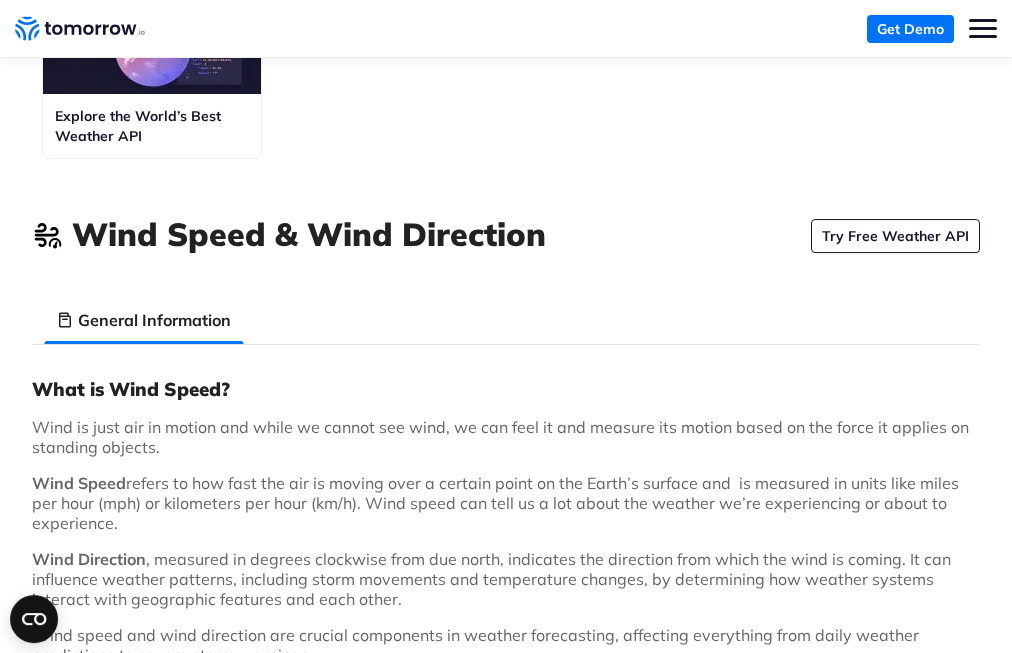 scroll, scrollTop: 0, scrollLeft: 0, axis: both 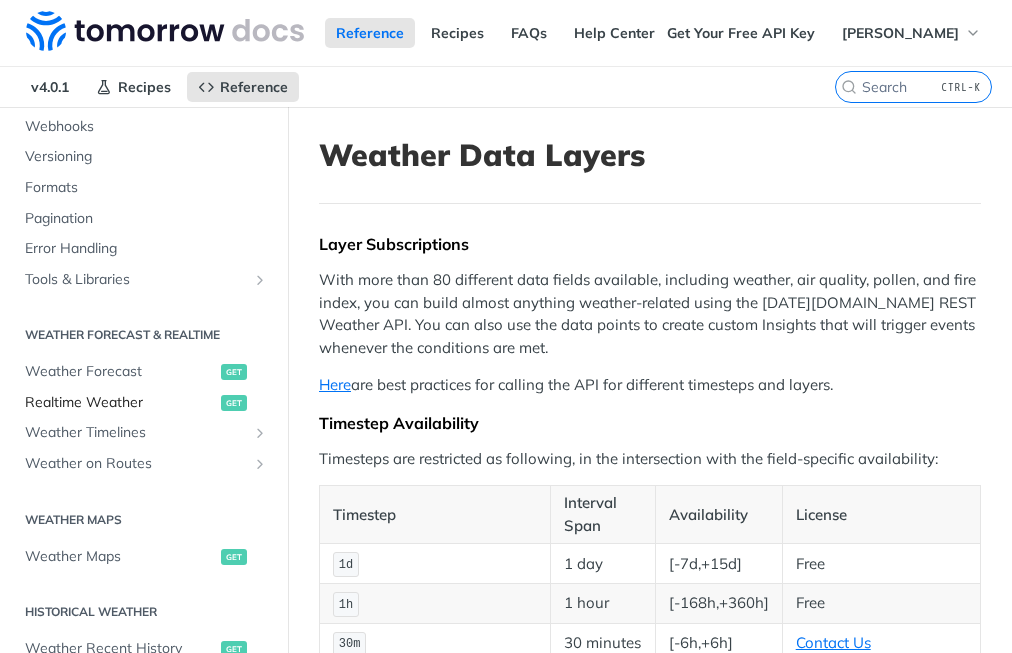 click on "Realtime Weather" at bounding box center (120, 403) 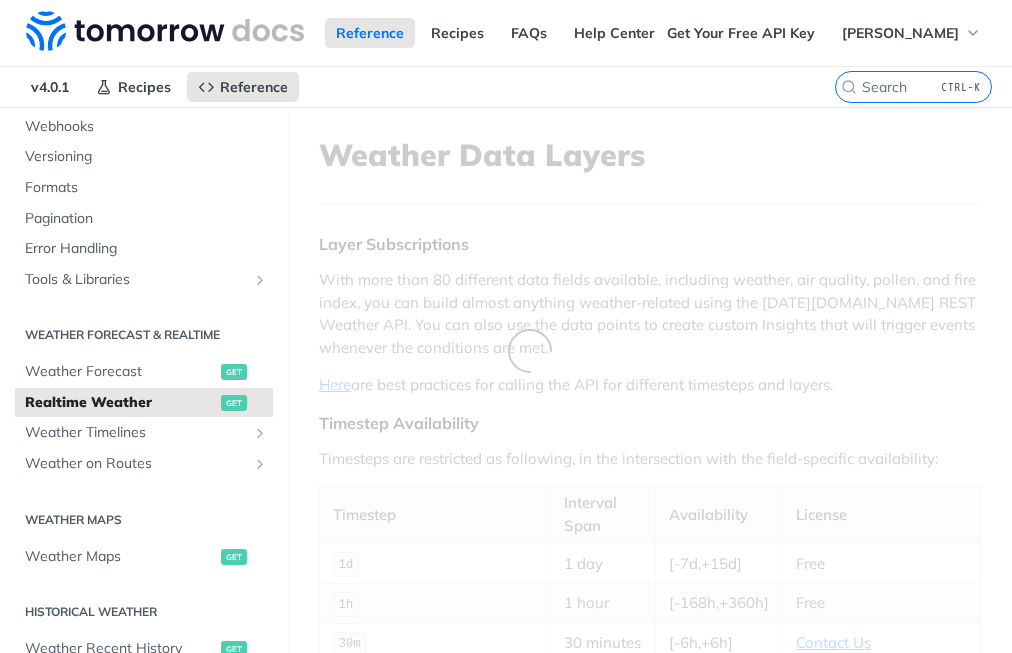 scroll, scrollTop: 228, scrollLeft: 0, axis: vertical 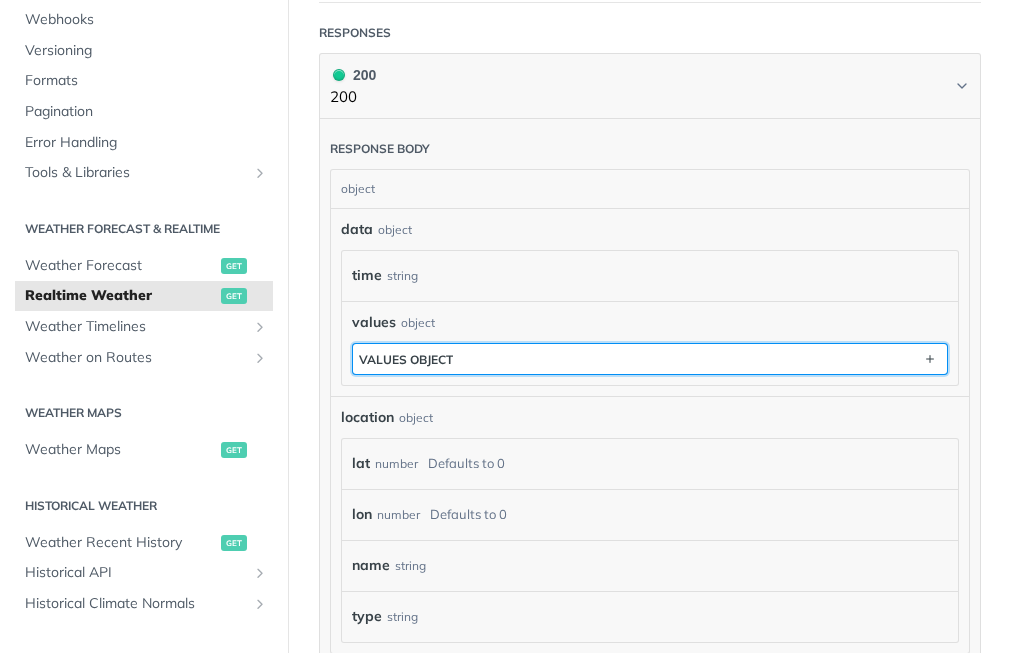 click on "values   object" at bounding box center [650, 359] 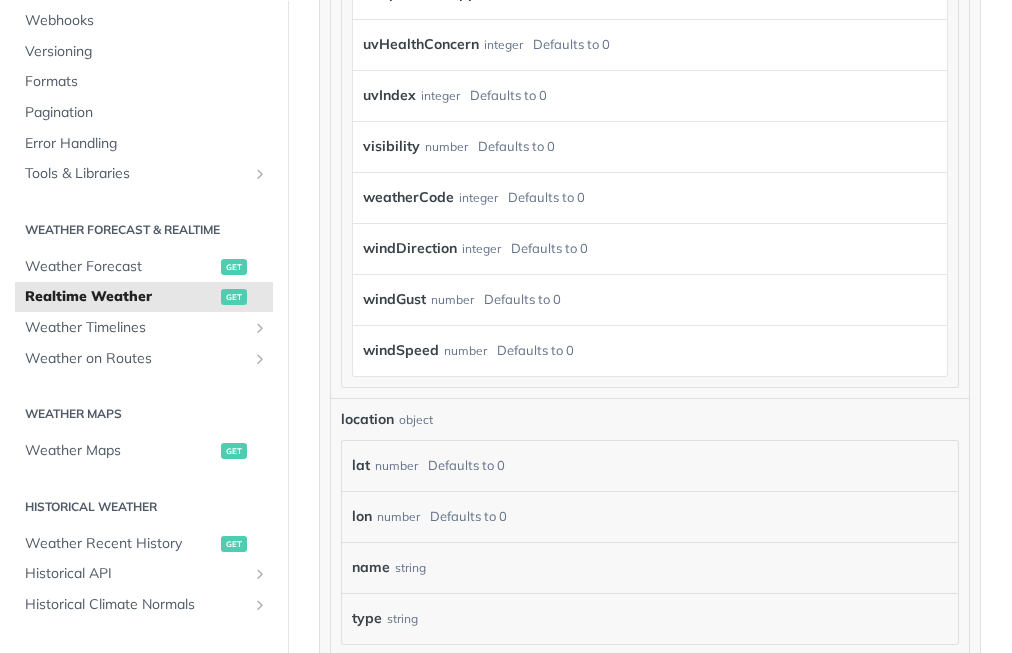 scroll, scrollTop: 1894, scrollLeft: 0, axis: vertical 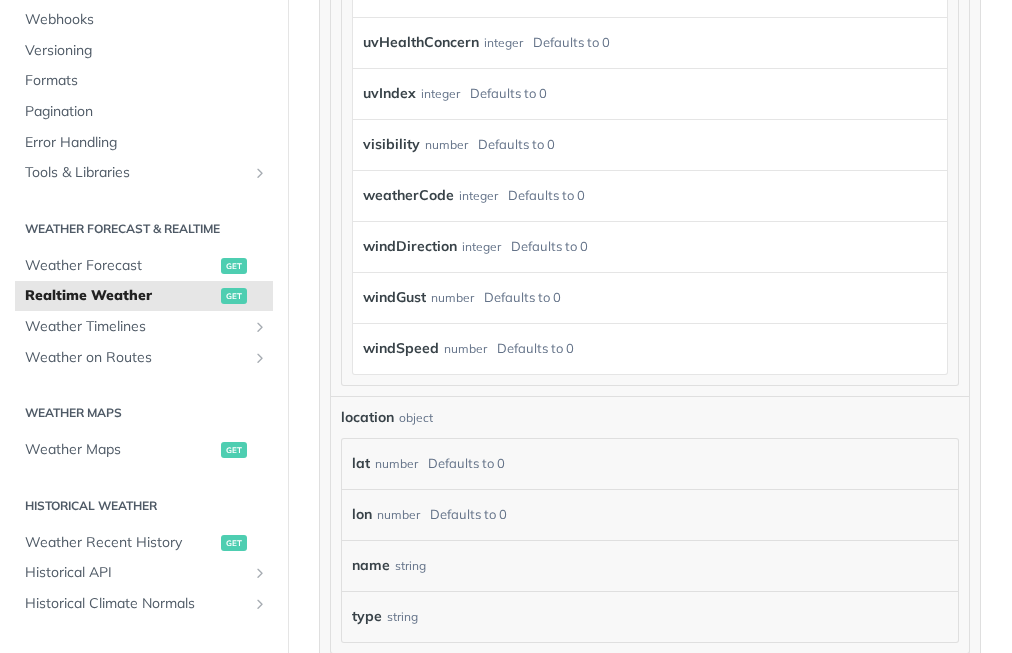click on "windDirection" at bounding box center [410, 246] 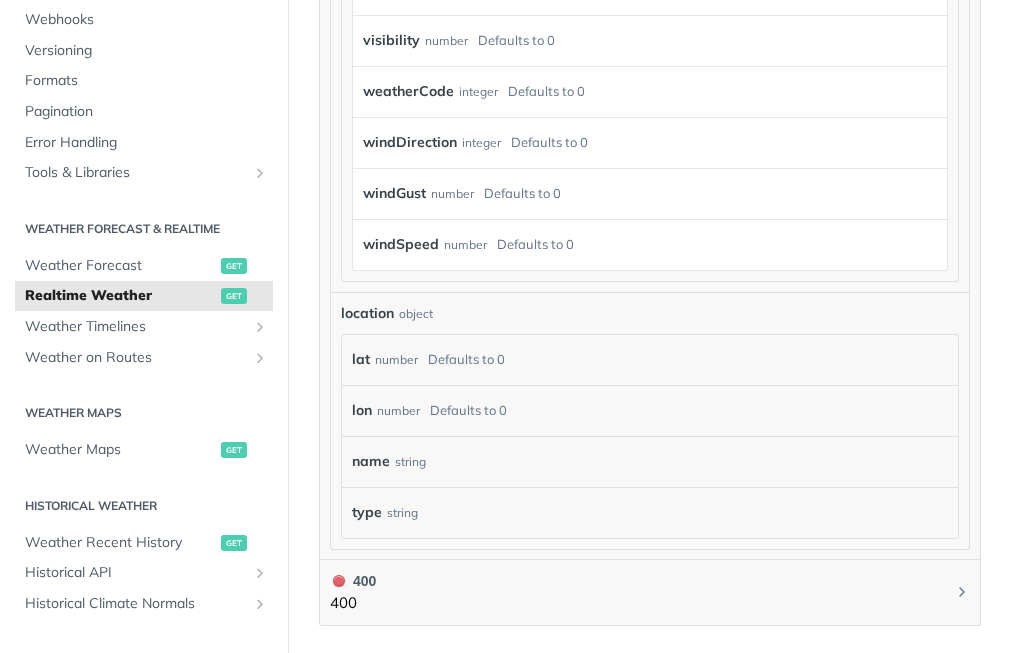 scroll, scrollTop: 2098, scrollLeft: 0, axis: vertical 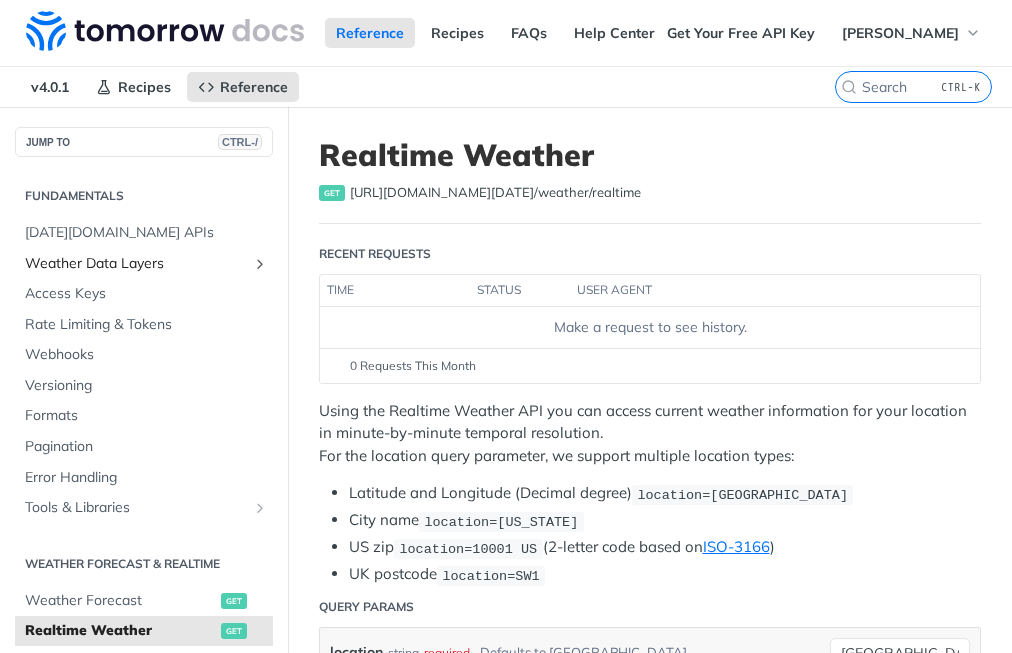 click on "Weather Data Layers" at bounding box center (136, 264) 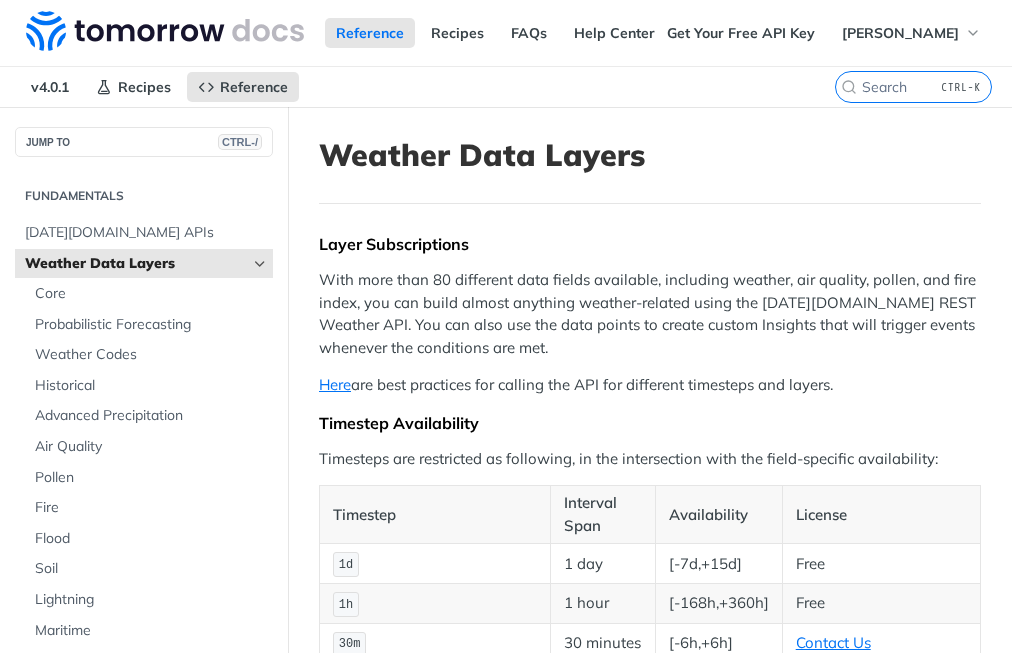 scroll, scrollTop: 120, scrollLeft: 0, axis: vertical 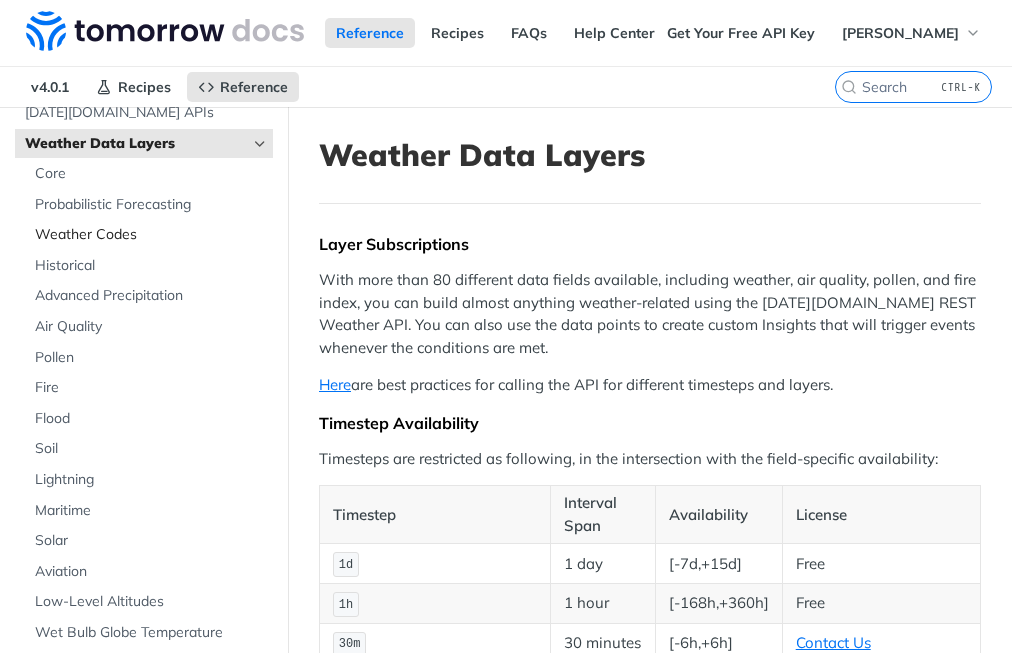 click on "Weather Codes" at bounding box center (151, 235) 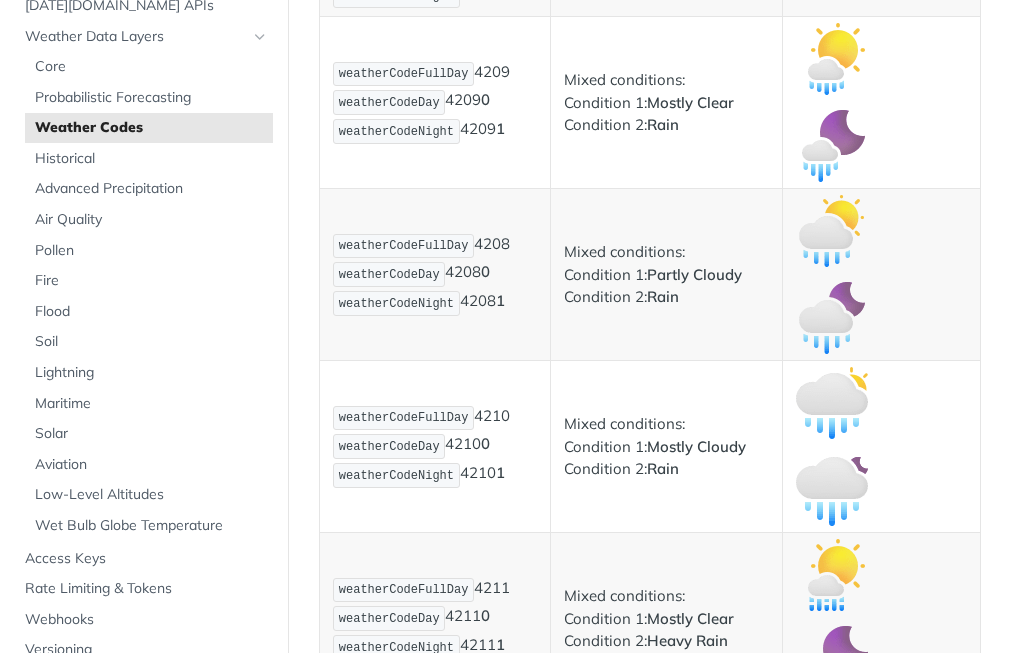 scroll, scrollTop: 3366, scrollLeft: 0, axis: vertical 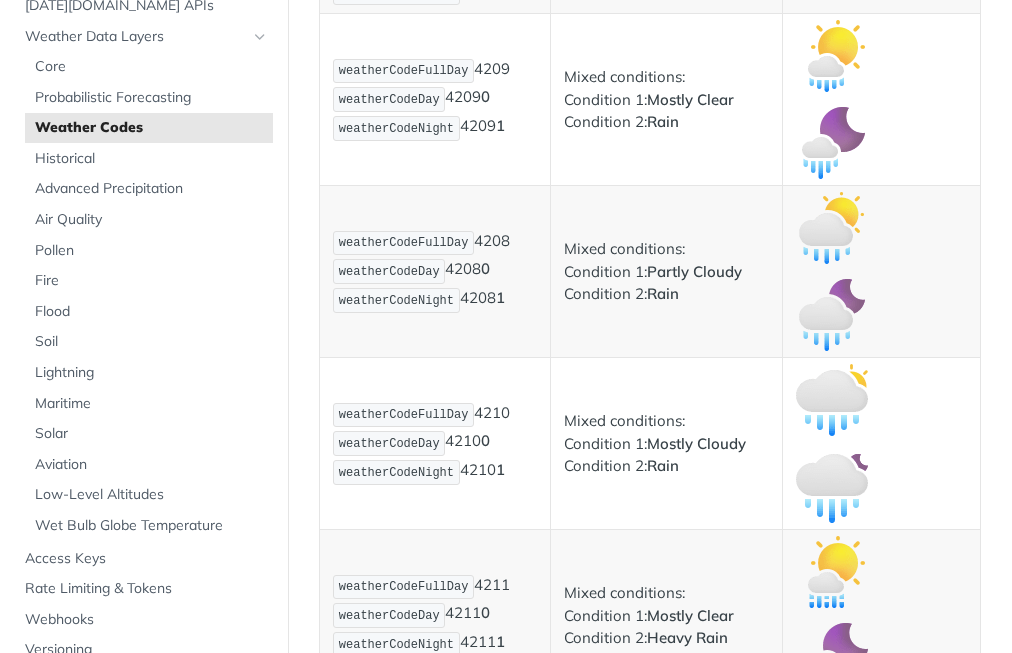 click on "weatherCodeFullDay  4204
weatherCodeDay  4204 0
weatherCodeNight  4204 1" at bounding box center (435, -434) 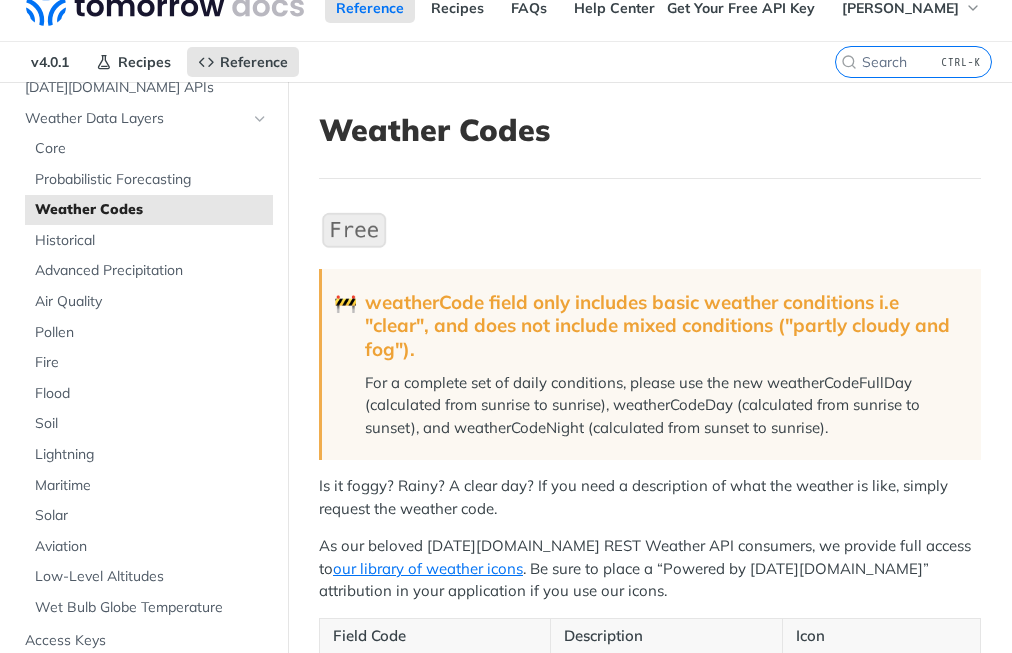 scroll, scrollTop: 0, scrollLeft: 0, axis: both 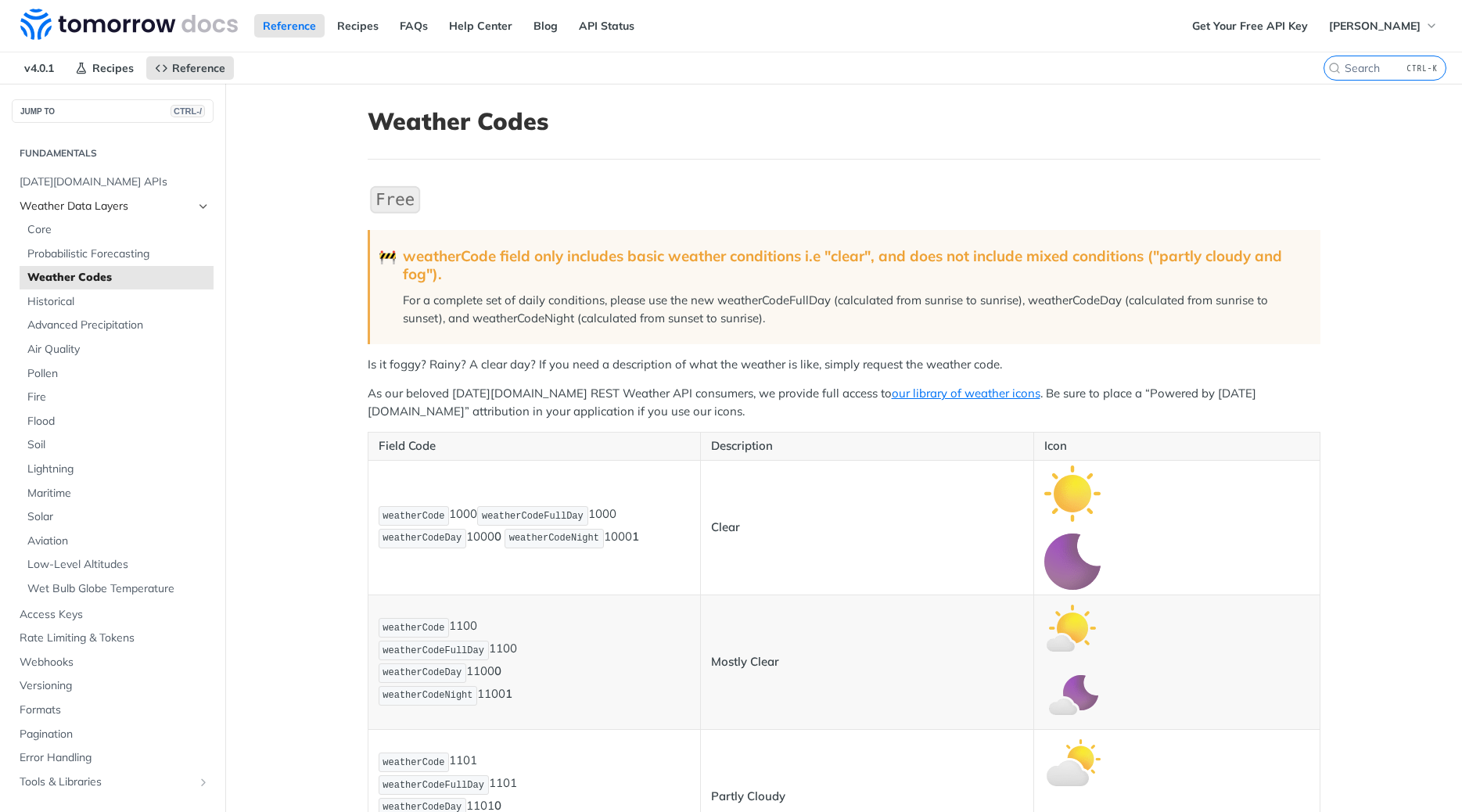 click on "Weather Data Layers" at bounding box center [106, 207] 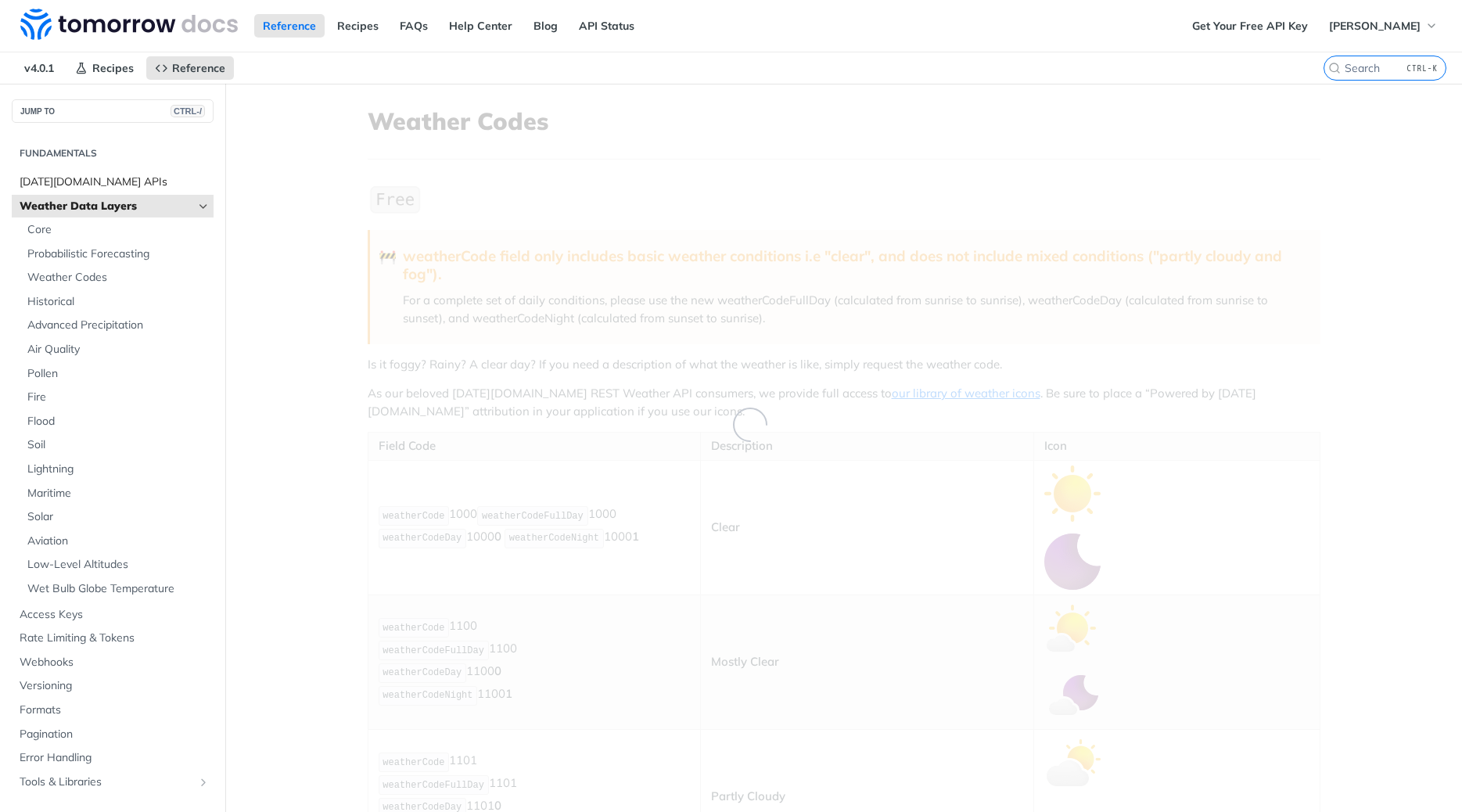 click on "[DATE][DOMAIN_NAME] APIs" at bounding box center (114, 182) 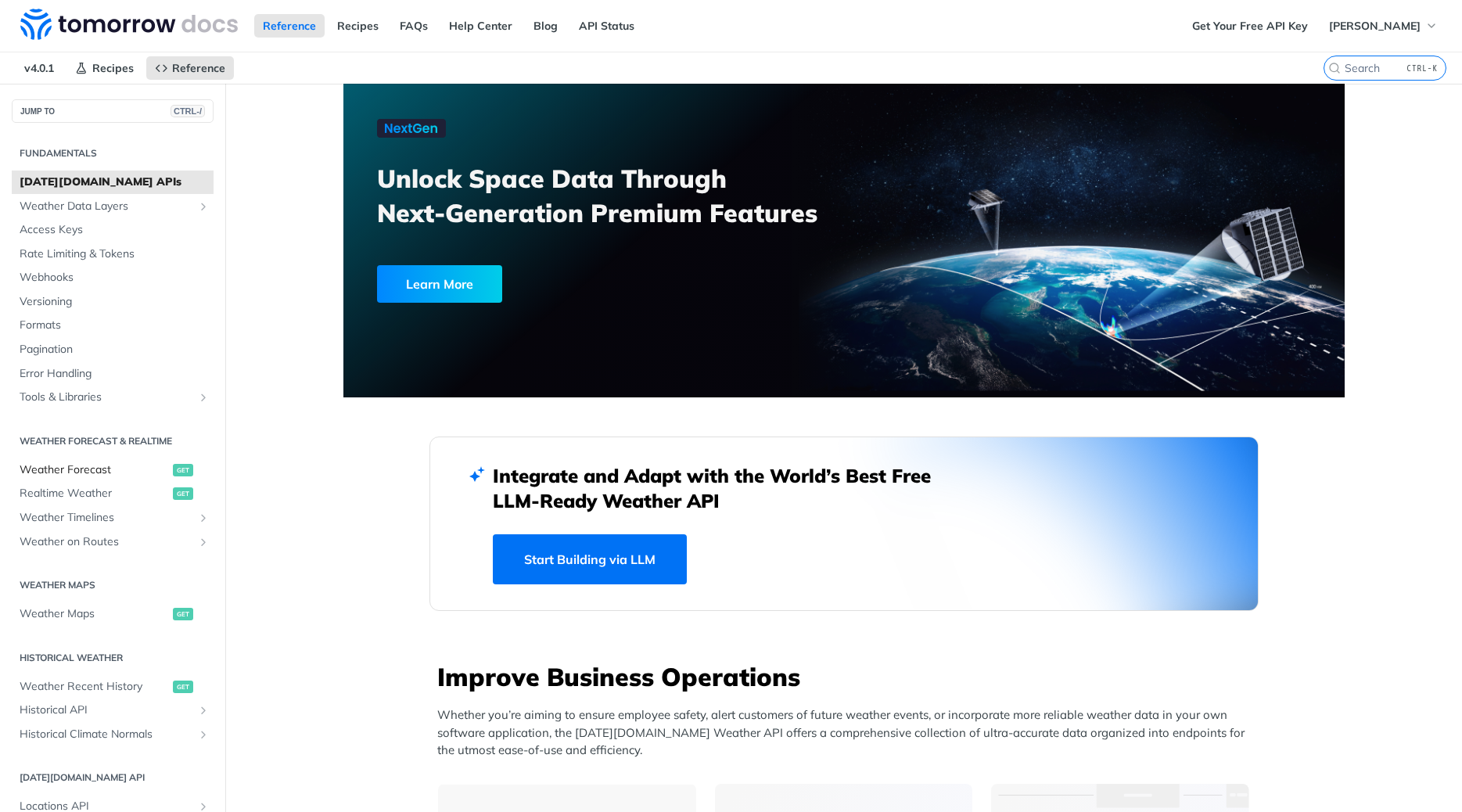click on "Weather Forecast" at bounding box center (94, 470) 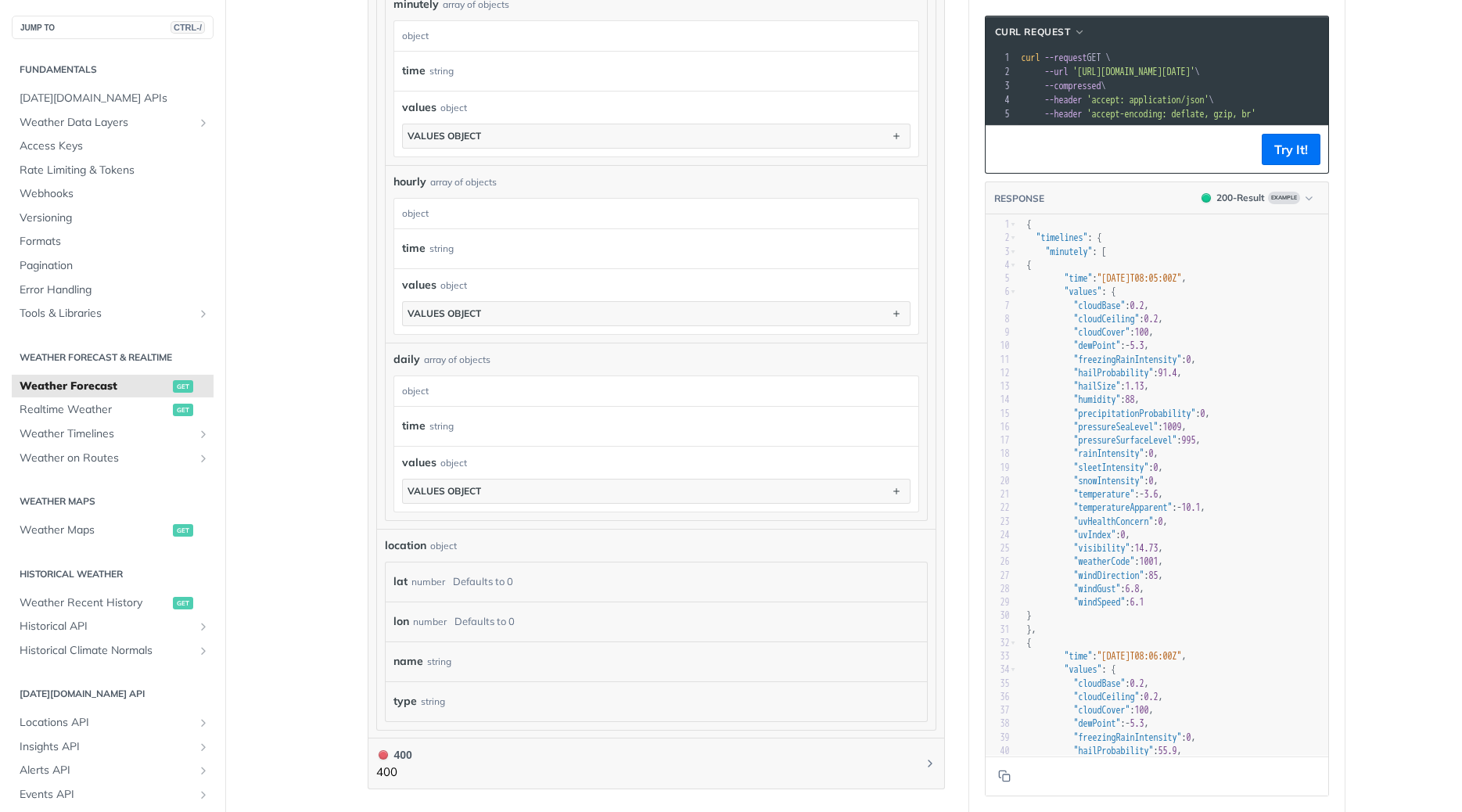 scroll, scrollTop: 958, scrollLeft: 0, axis: vertical 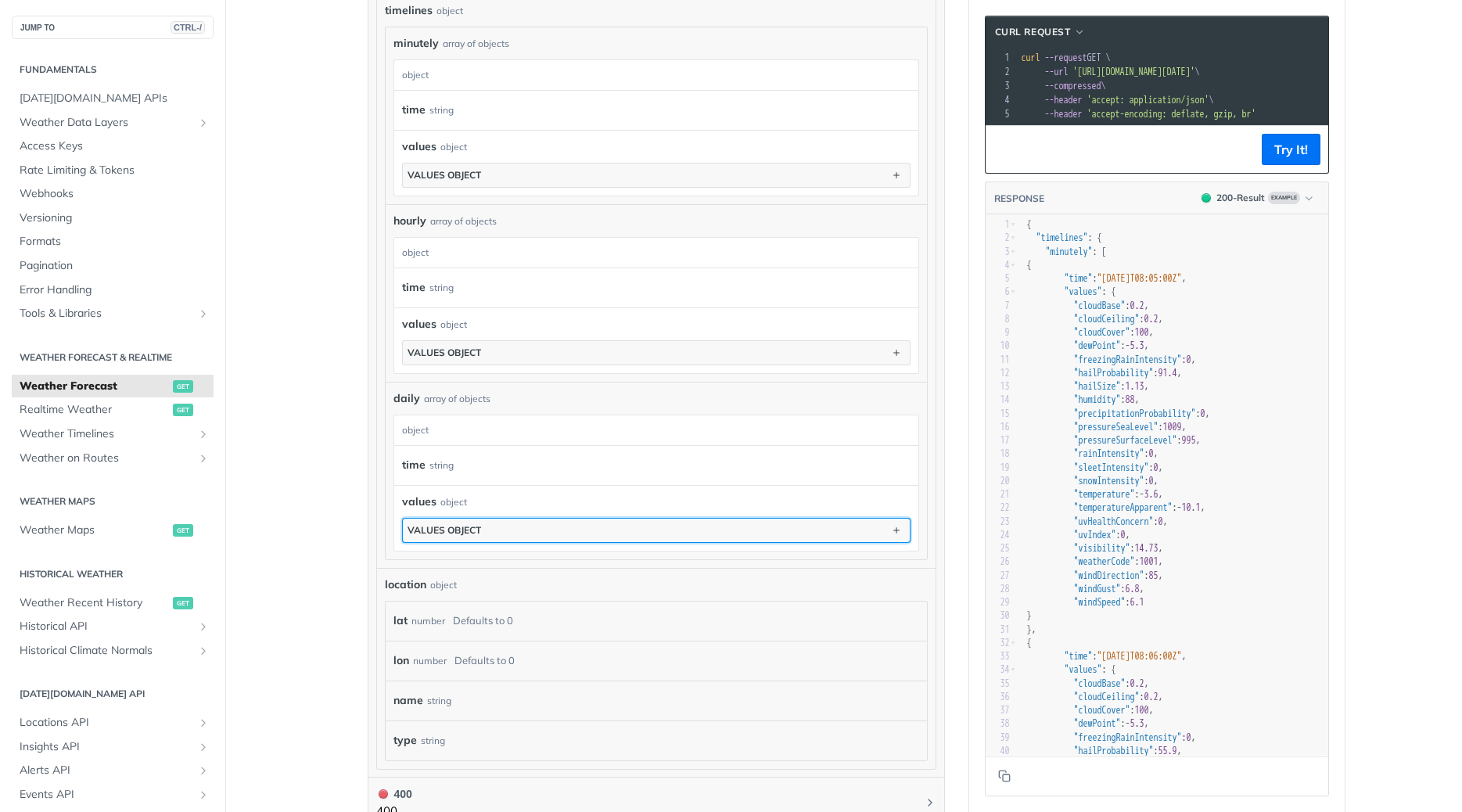 click on "values   object" at bounding box center (656, 530) 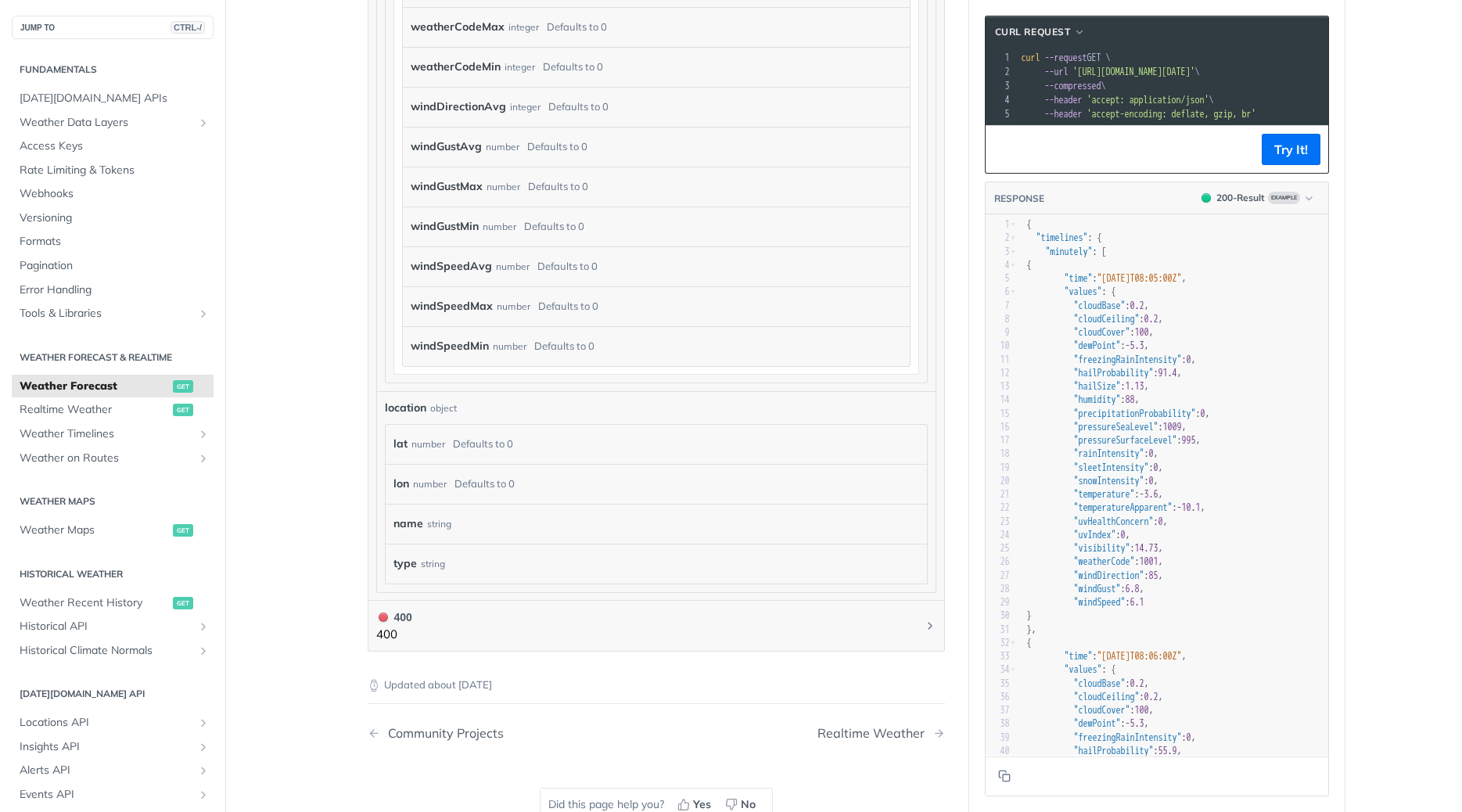 scroll, scrollTop: 5346, scrollLeft: 0, axis: vertical 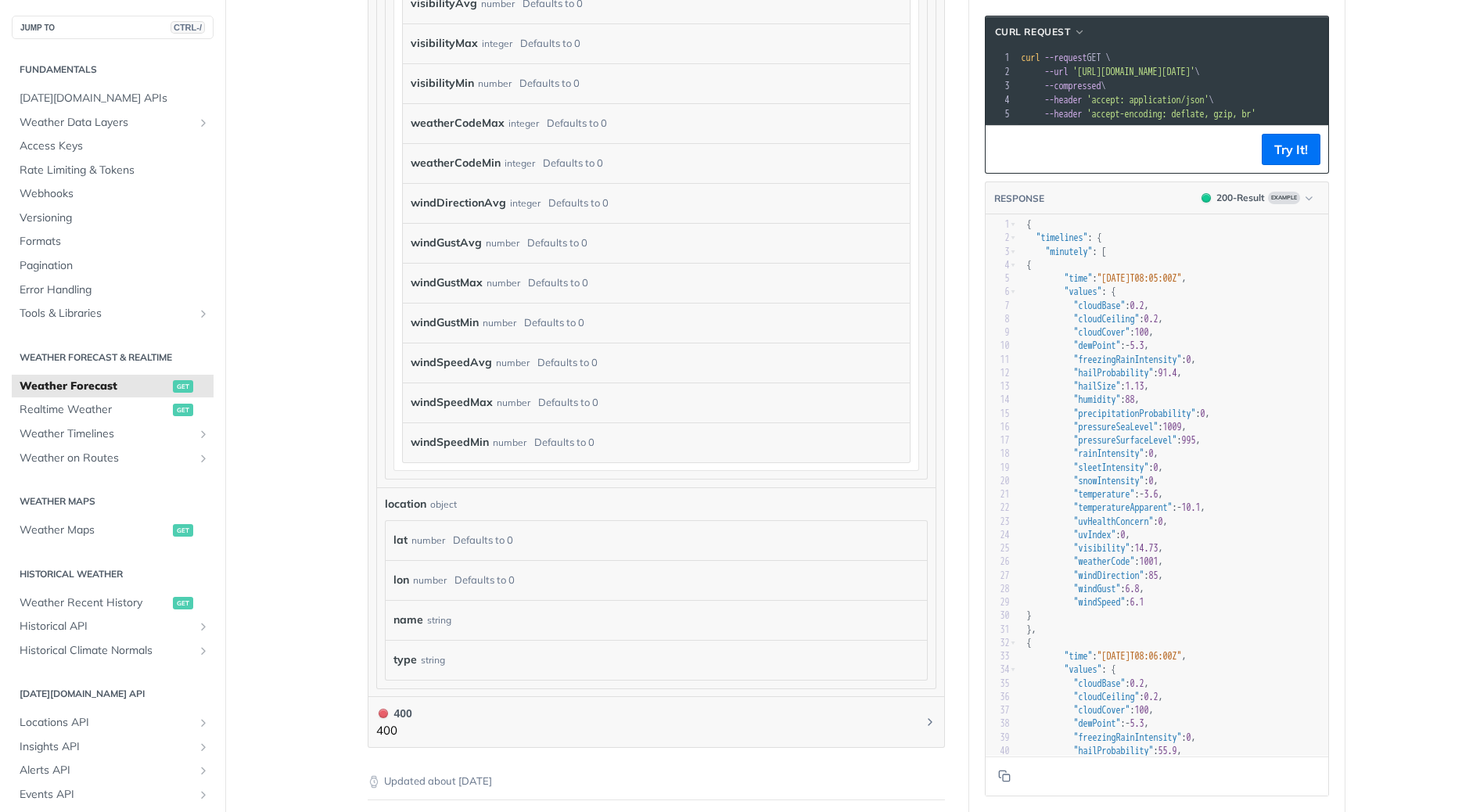 click on "windDirectionAvg" at bounding box center (458, 203) 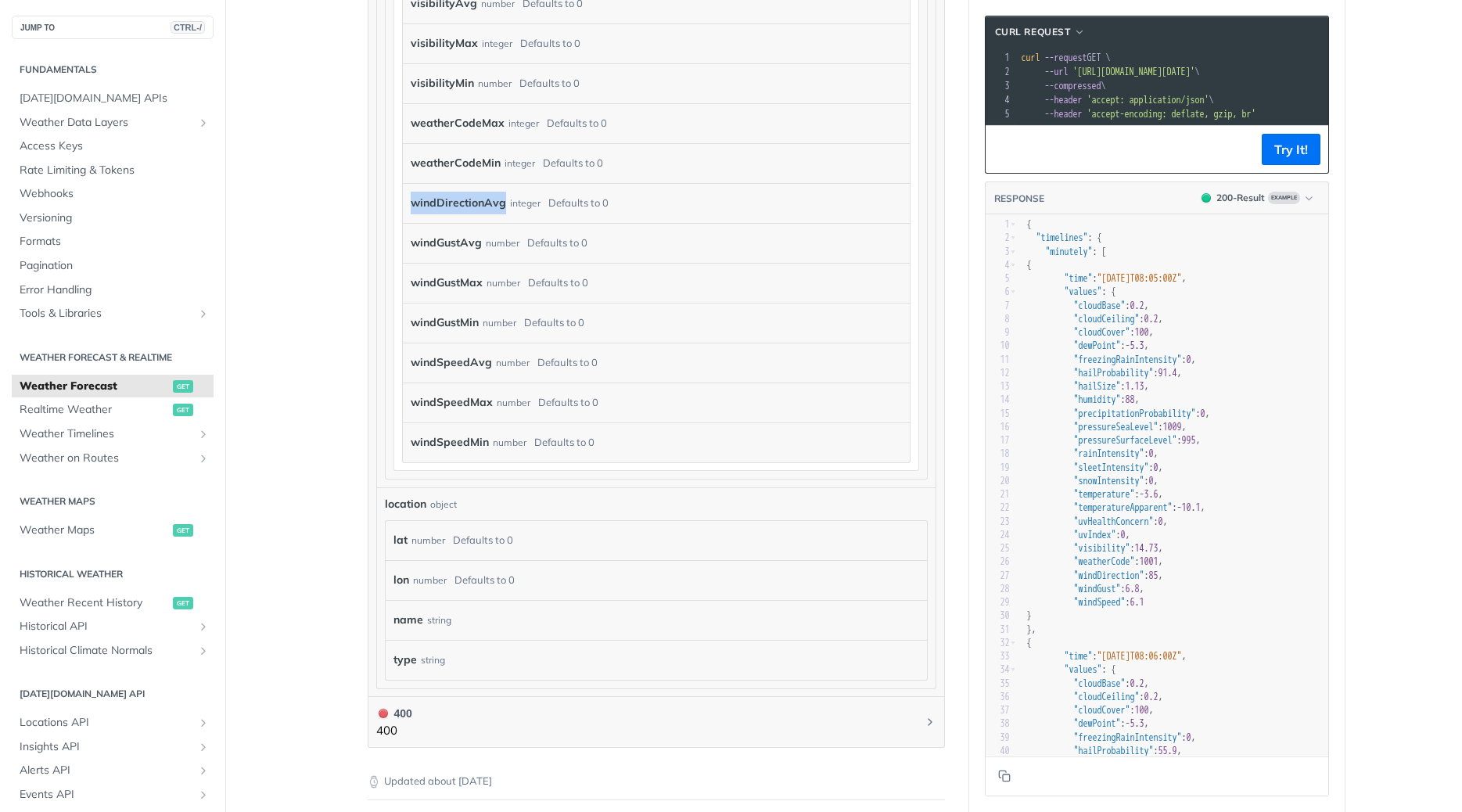 click on "windDirectionAvg" at bounding box center [458, 203] 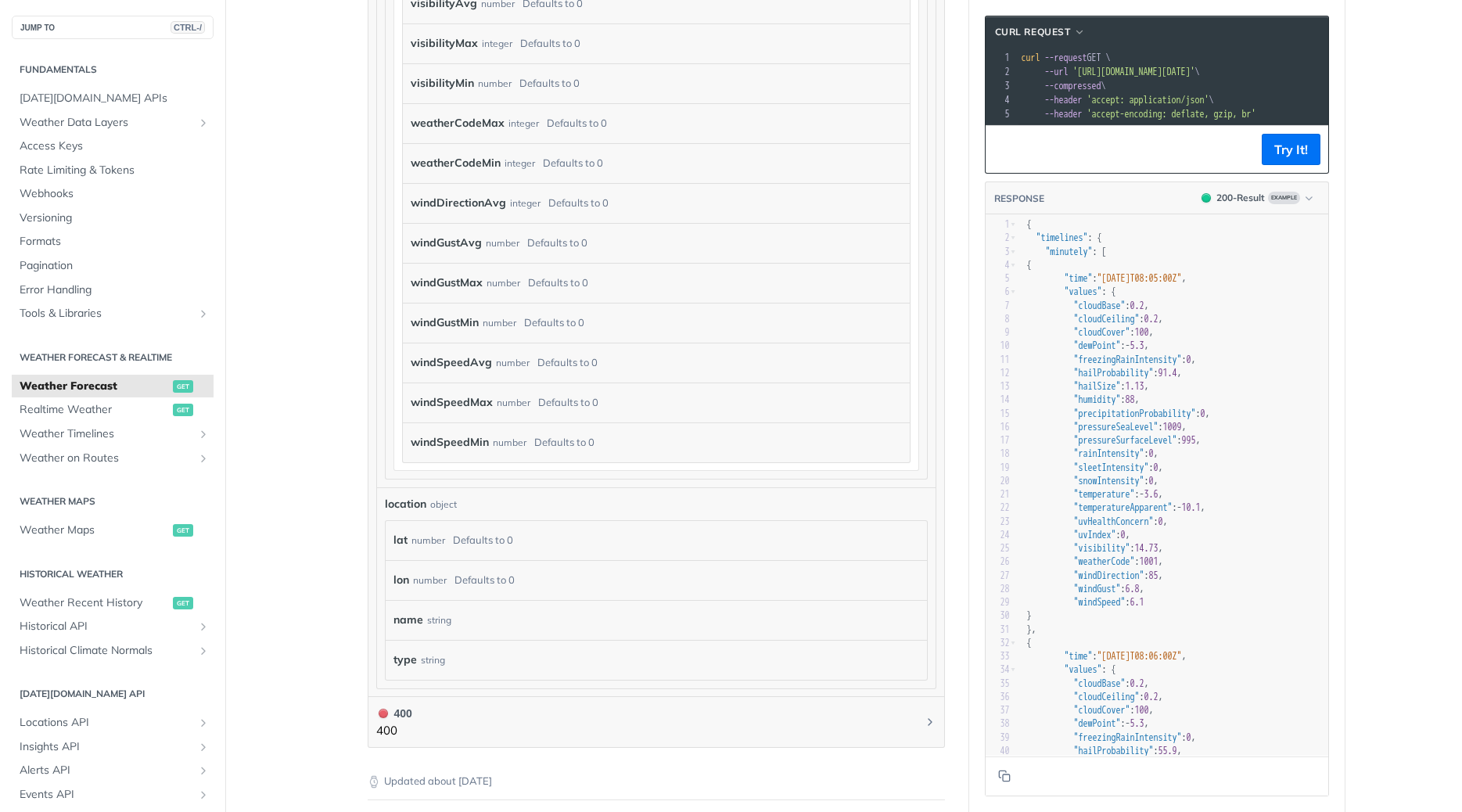 click on "windDirectionAvg integer Defaults to 0" at bounding box center (656, 203) 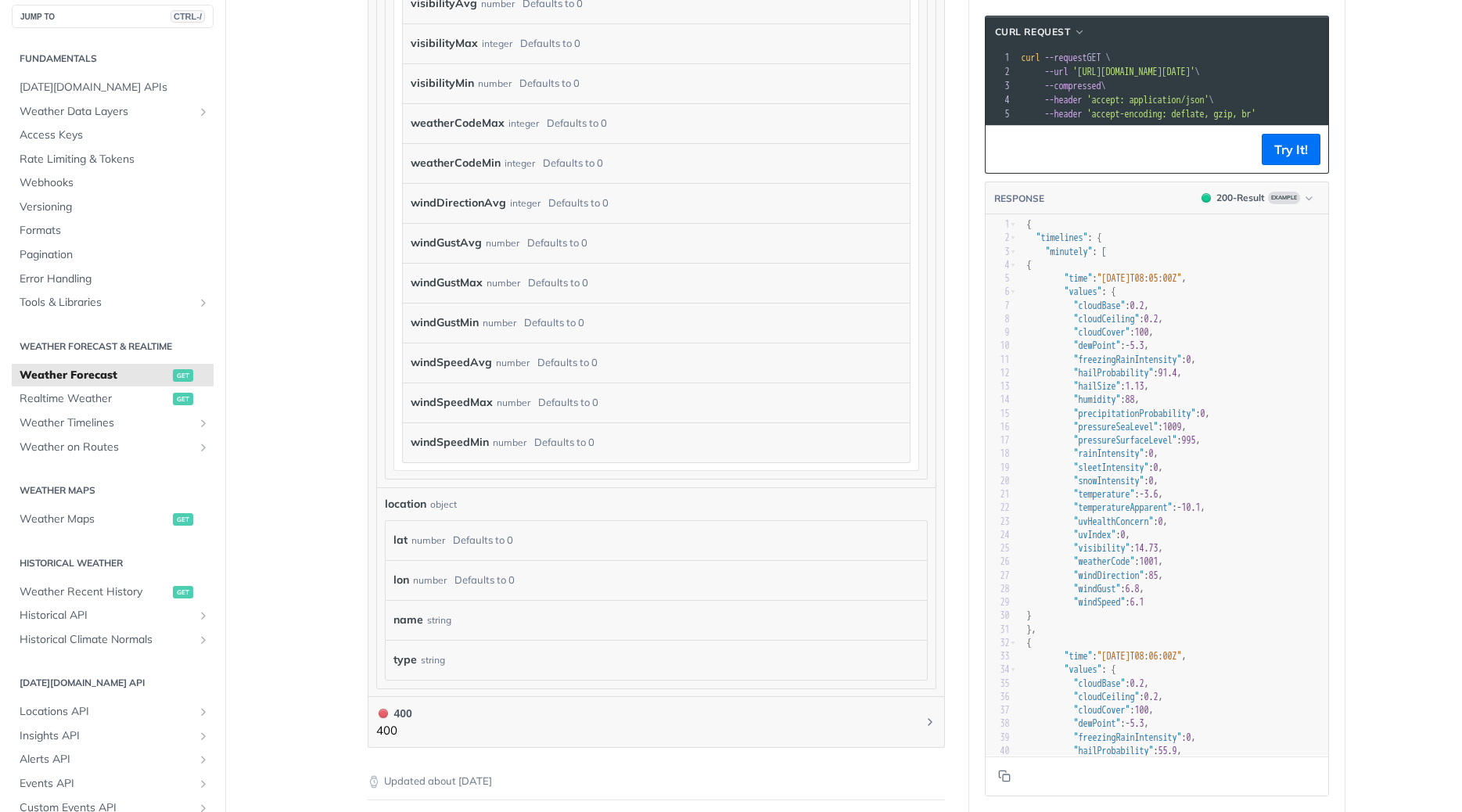 scroll, scrollTop: 0, scrollLeft: 0, axis: both 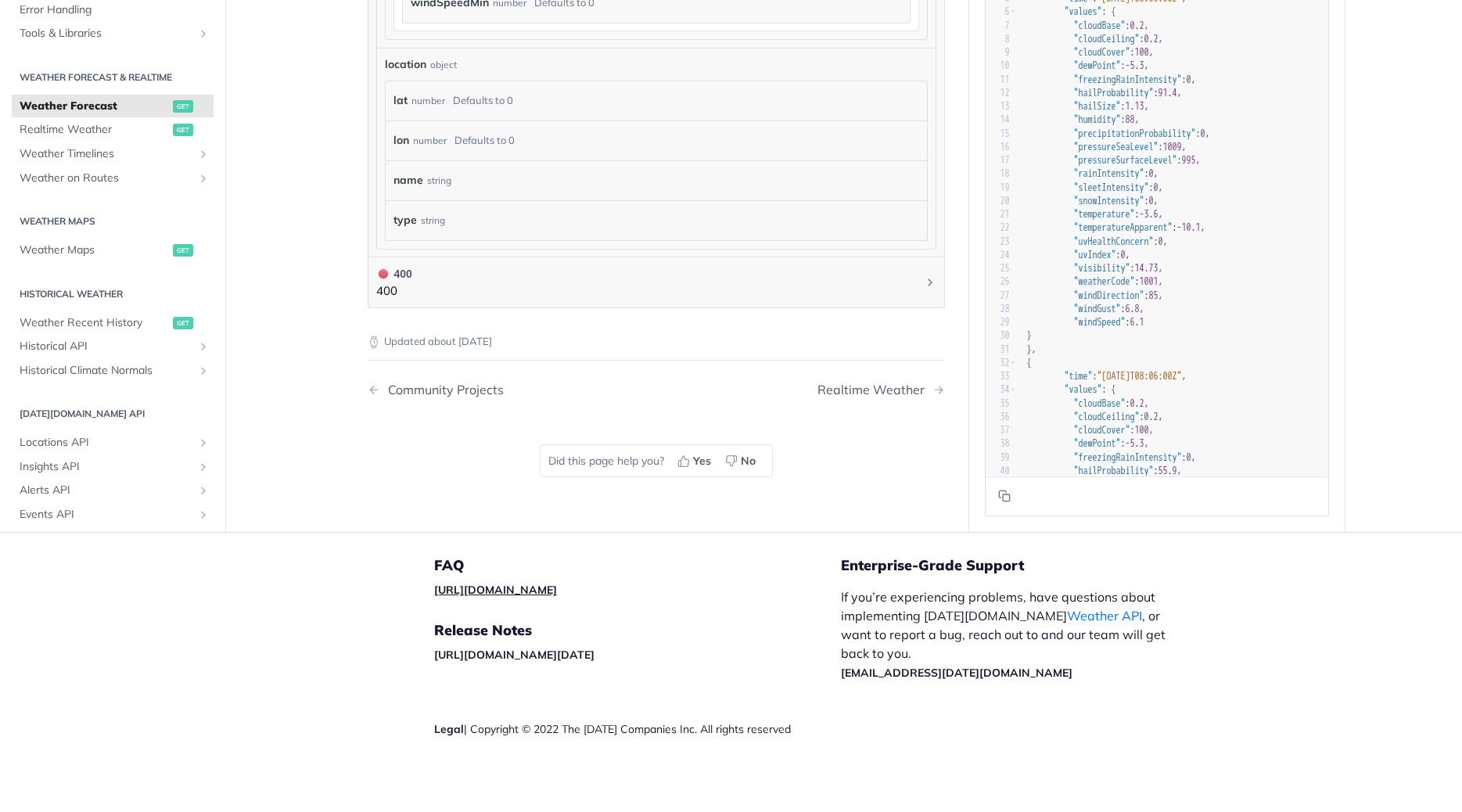click on "[URL][DOMAIN_NAME]" at bounding box center (495, 590) 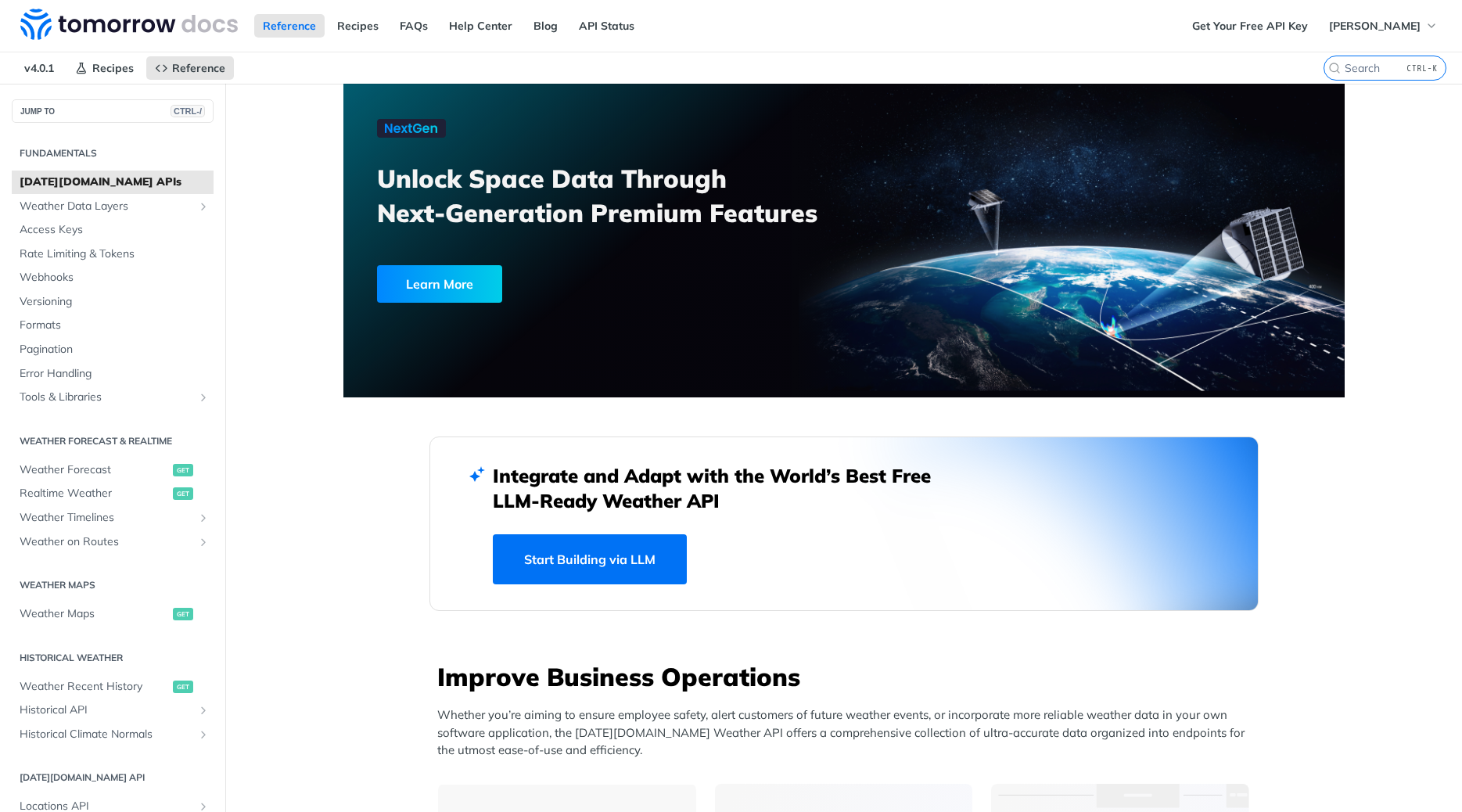 scroll, scrollTop: 0, scrollLeft: 0, axis: both 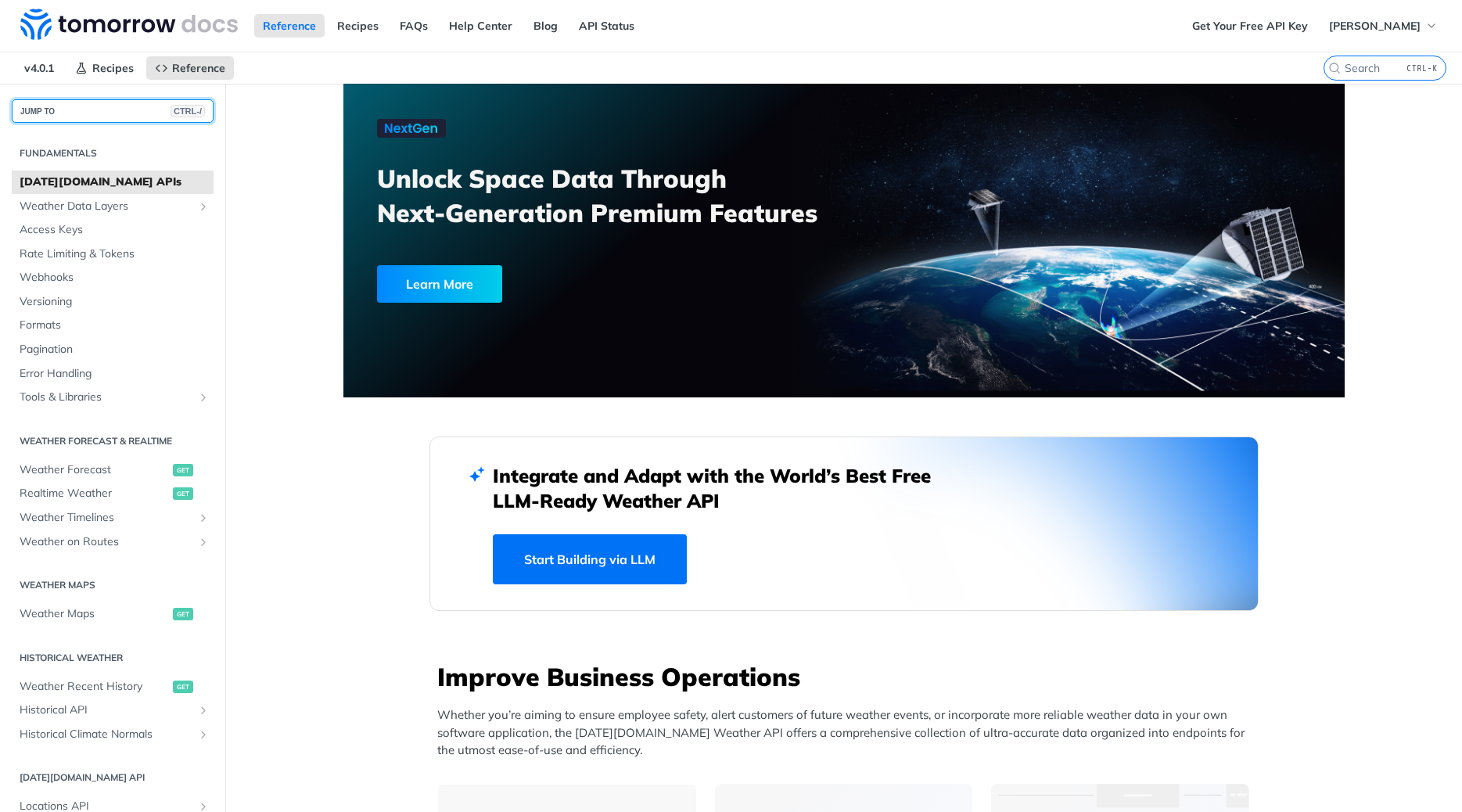 click on "JUMP TO CTRL-/" at bounding box center [113, 111] 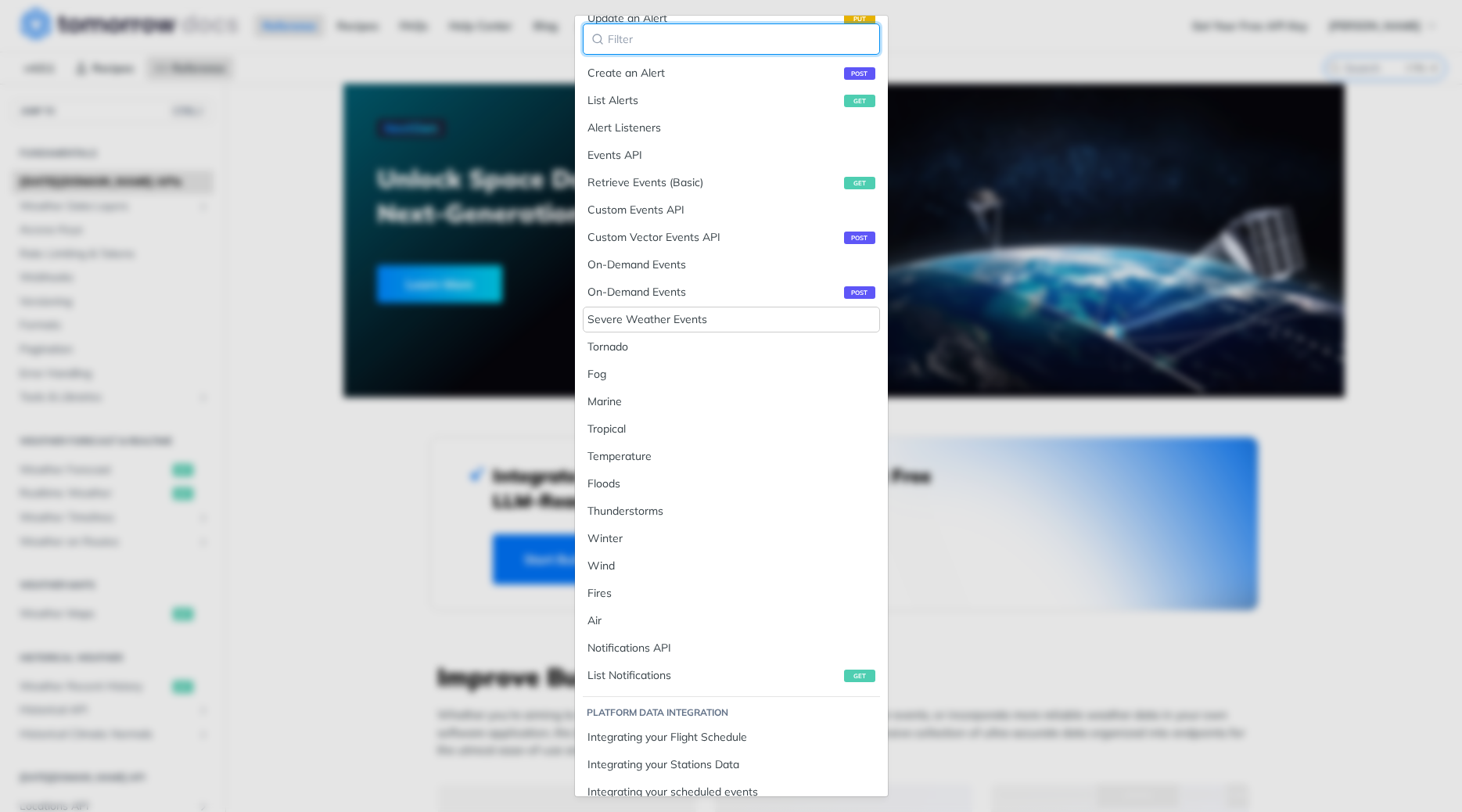 scroll, scrollTop: 1928, scrollLeft: 0, axis: vertical 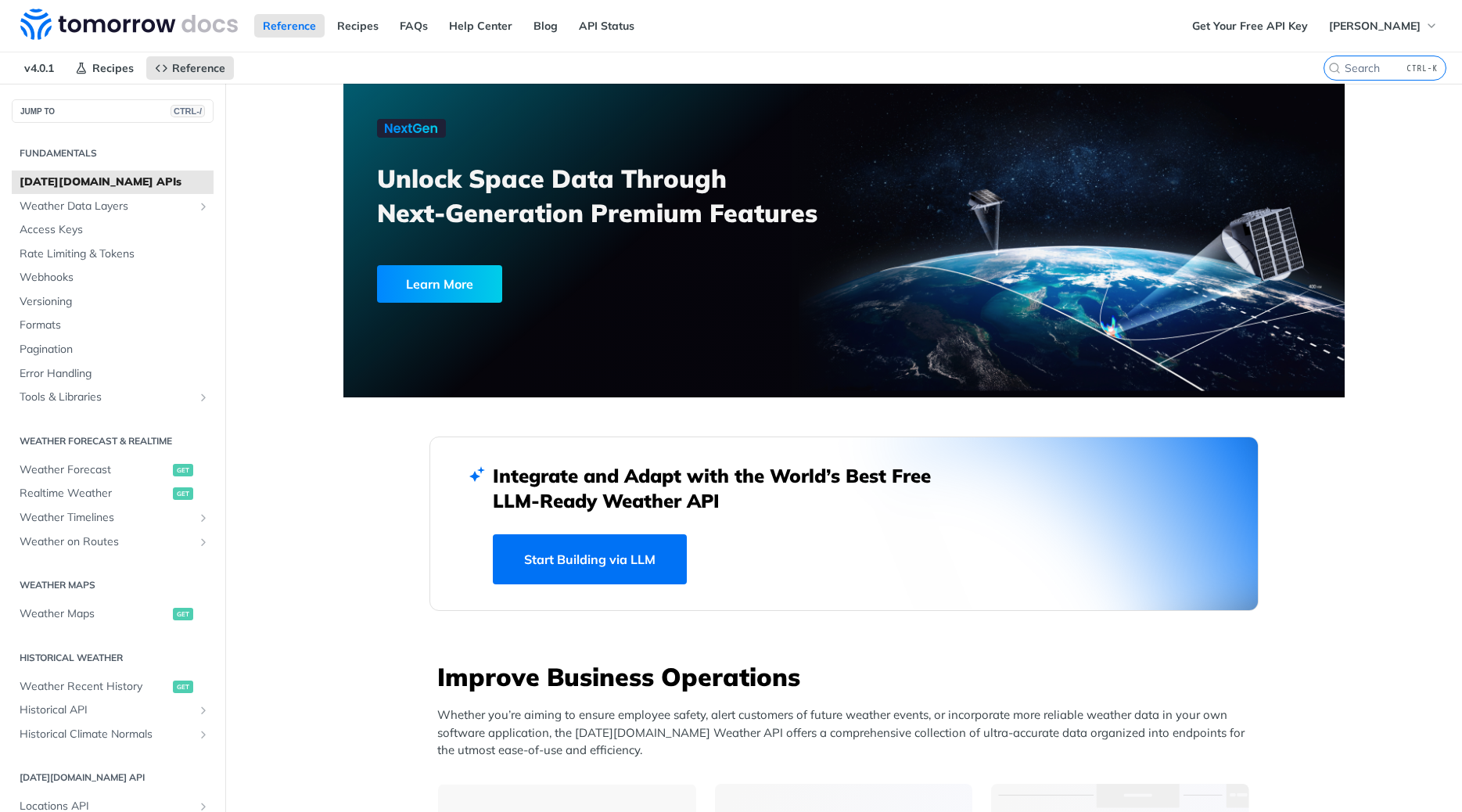 click on "Fundamentals [DATE][DOMAIN_NAME] APIs Weather Data Layers Wet Bulb Globe Temperature Low-Level Altitudes Aviation Solar Maritime Lightning Soil Flood Fire Pollen Air Quality Advanced Precipitation Historical Weather Codes Probabilistic Forecasting Core Access Keys Rate Limiting & Tokens Webhooks Versioning Formats Pagination Error Handling Tools & Libraries Community Projects Weather Forecast & realtime Weather Forecast get Realtime Weather get Weather Timelines Retrieve Timelines post Weather on Routes Retrieve a Route post Weather Maps Weather Maps get Historical Weather Weather Recent History get Historical API Retrieve Historical Weather post Historical Climate Normals Retrieve Climate Normals post [DATE][DOMAIN_NAME] API Locations API Remove Location Tags post Add Location Tags post Delete a Location delete Update a Location put Retrieve a Location get Create a Location post List Locations get Insights API Remove Insight Tags post Add Insight Tags post Delete an Insight delete Update an Insight put Retrieve an Insight" at bounding box center [731, 406] 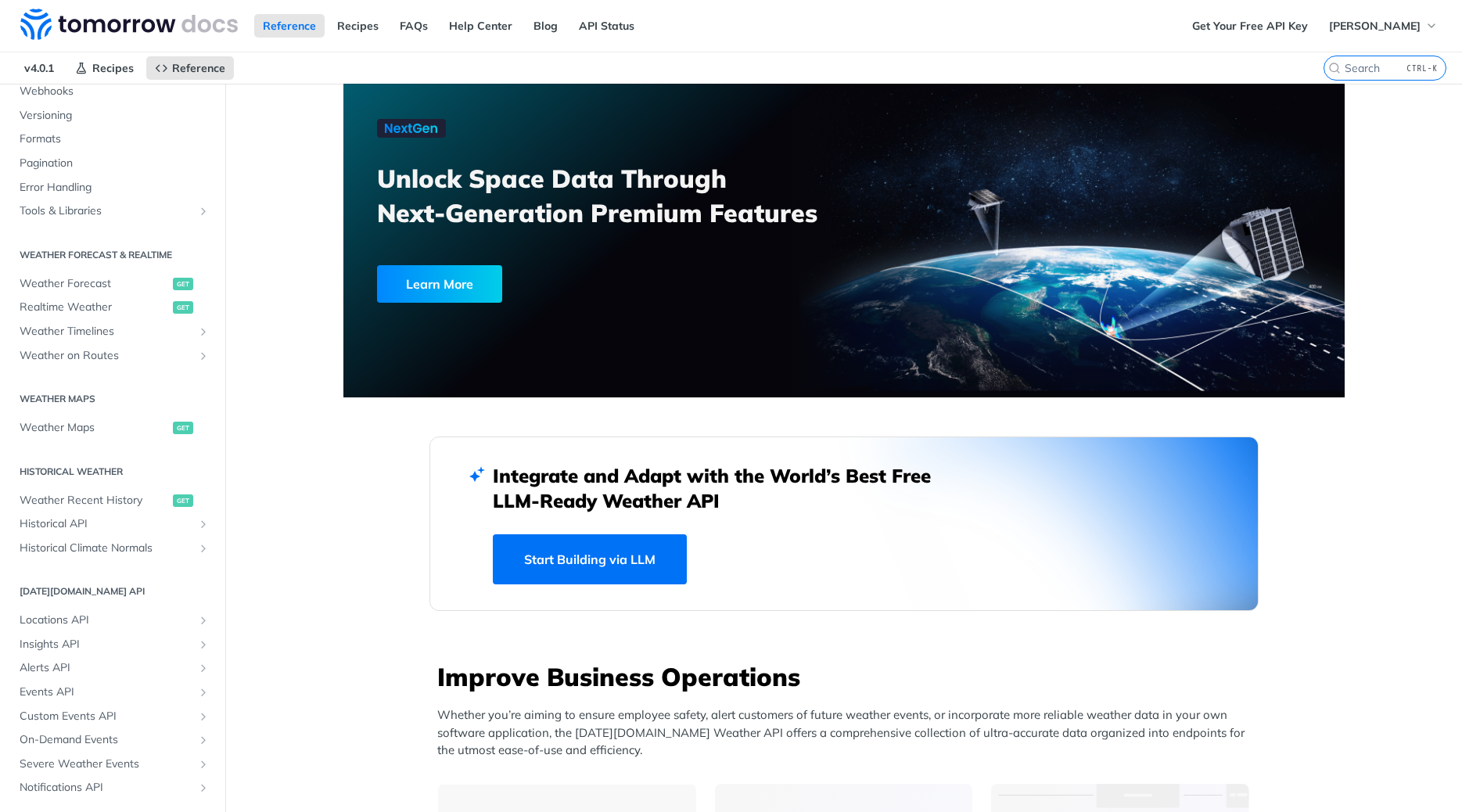 scroll, scrollTop: 188, scrollLeft: 0, axis: vertical 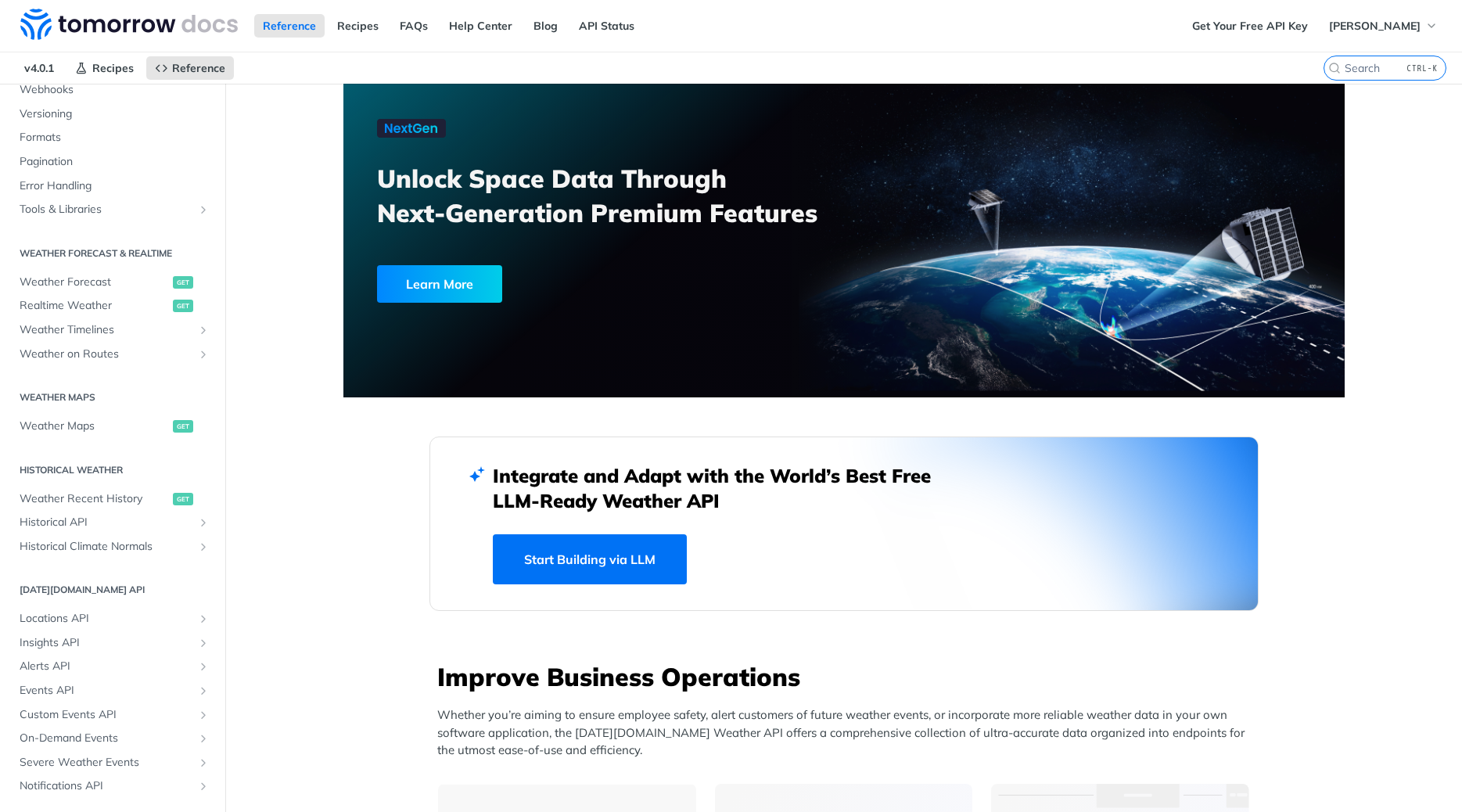 click on "Unlock Space Data Through   Next-Generation Premium Features
Learn More
Integrate and Adapt with the World’s Best Free LLM-Ready Weather API
Start Building via LLM
Improve Business Operations
Whether you’re aiming to ensure employee safety, alert customers of future weather events, or incorporate more reliable weather data in your own software application, the [DATE][DOMAIN_NAME] Weather API offers a comprehensive collection of ultra-accurate data organized into endpoints for the utmost ease-of-use and efficiency.
Plan your operations" at bounding box center [844, 2134] 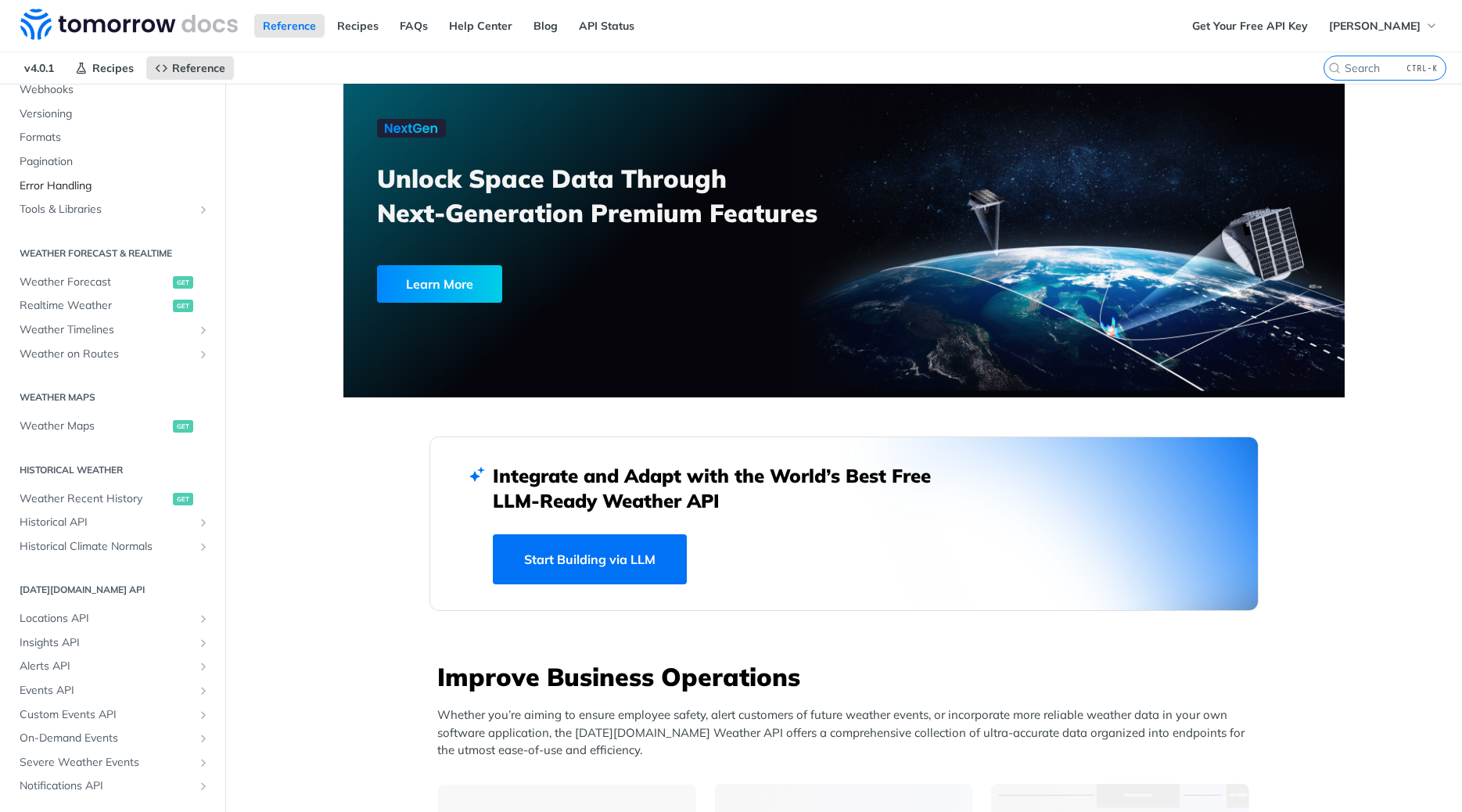 scroll, scrollTop: 0, scrollLeft: 0, axis: both 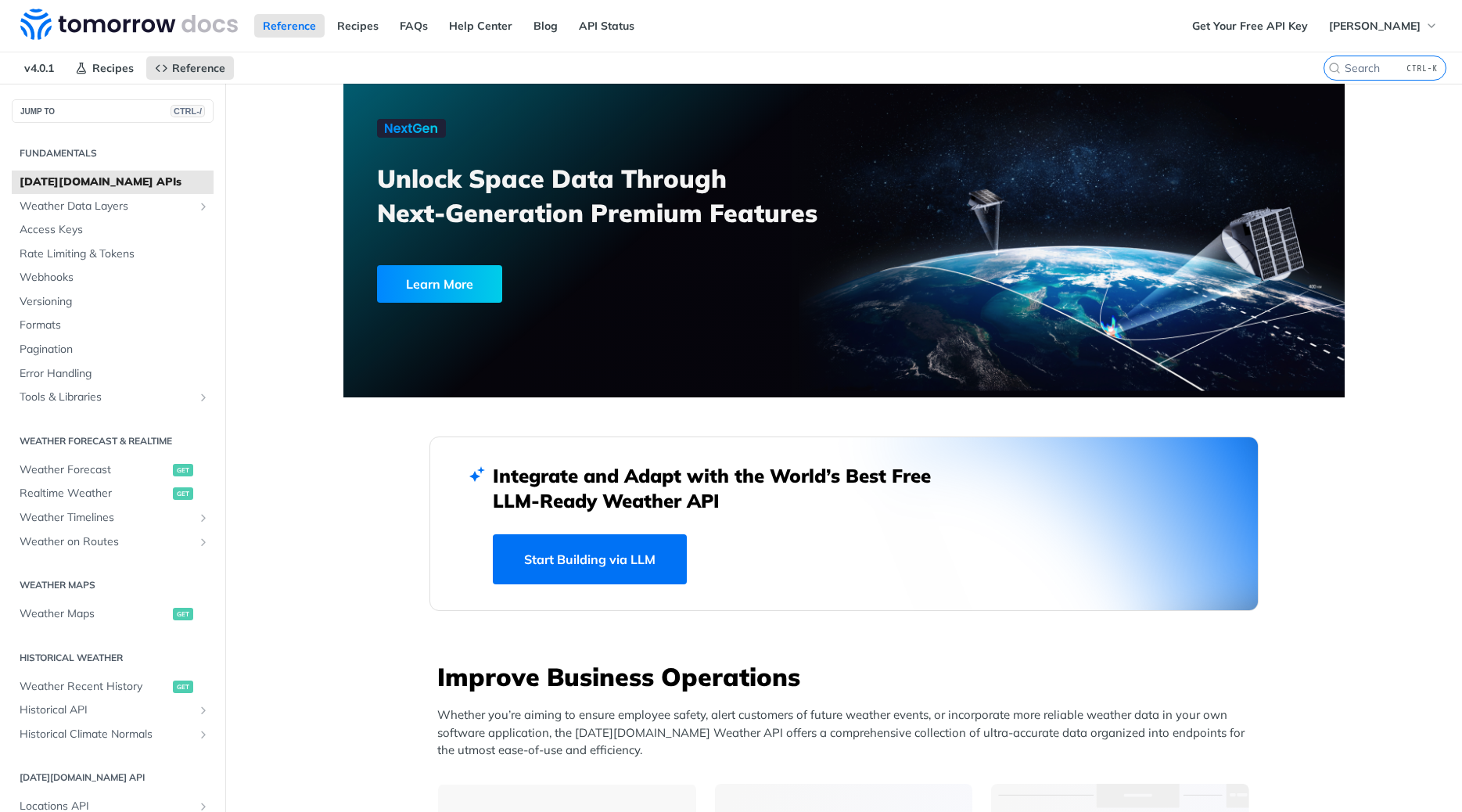click on "v4.0.1 Recipes Reference" at bounding box center [662, 68] 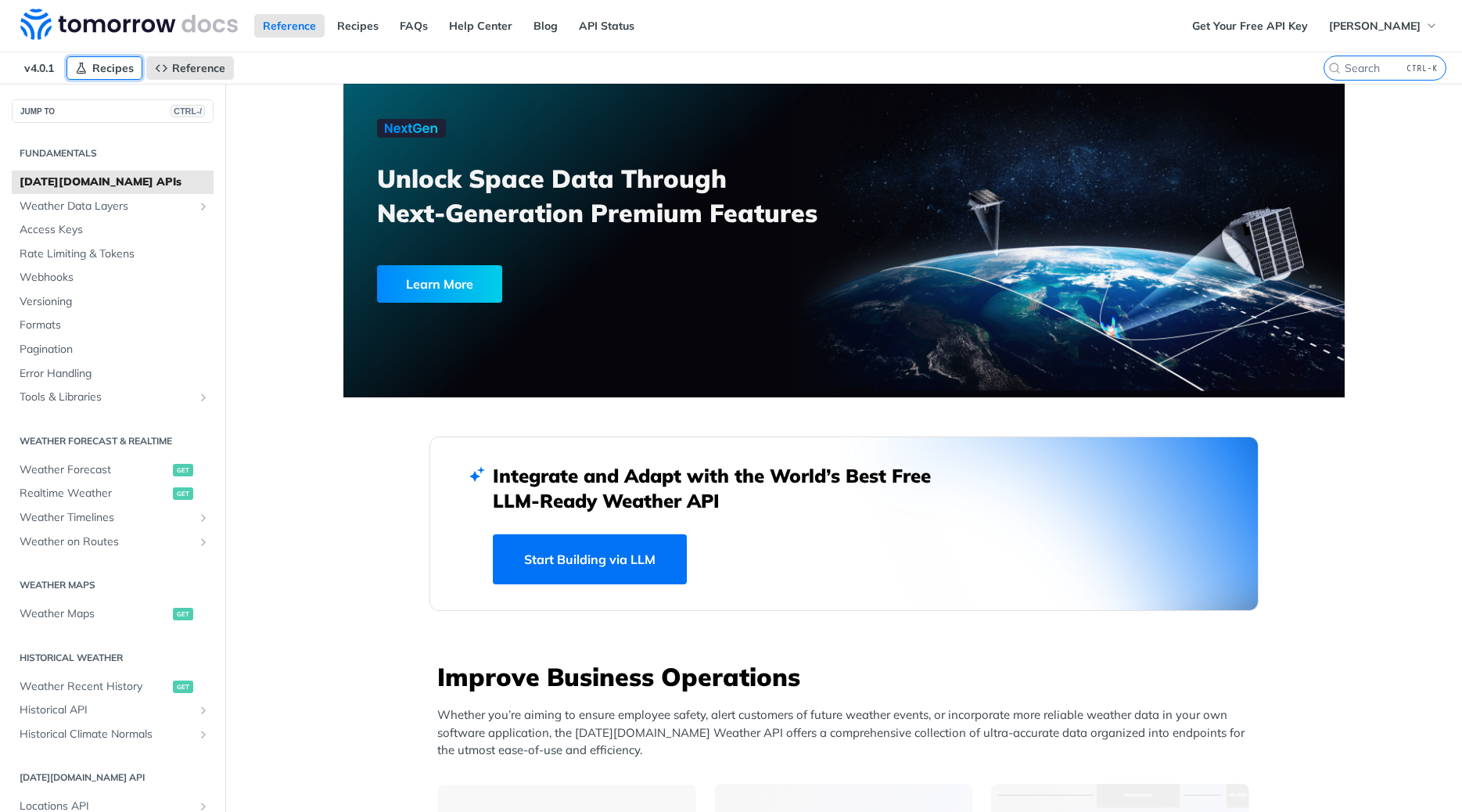 click on "Recipes" at bounding box center (113, 68) 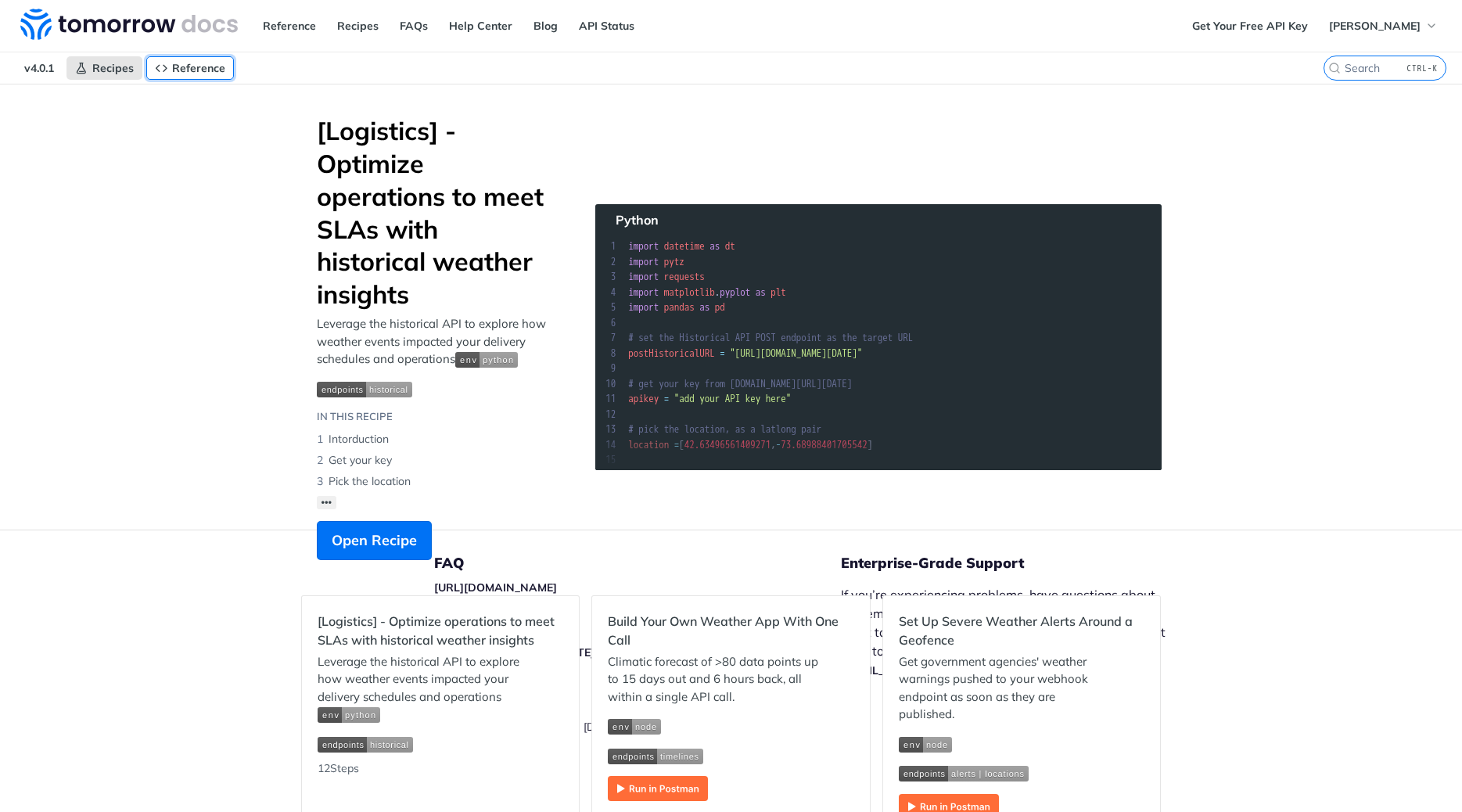 click on "Reference" at bounding box center [199, 68] 